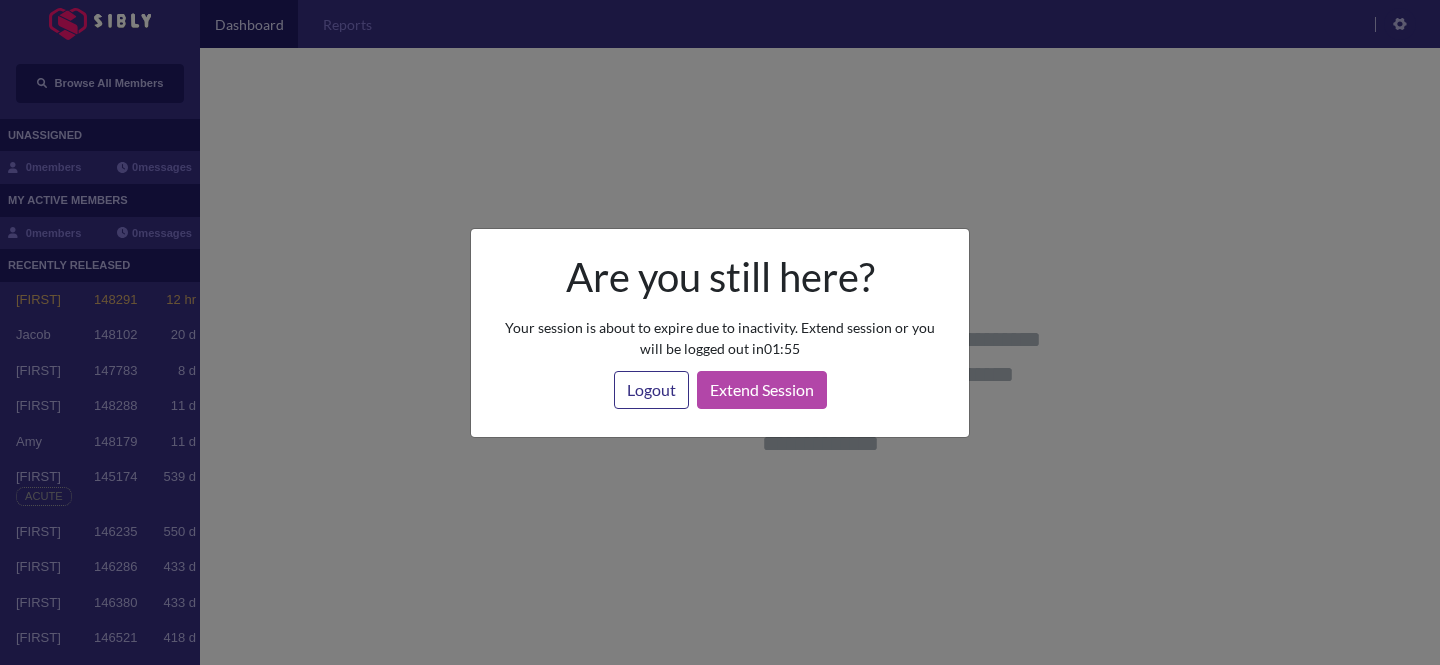 scroll, scrollTop: 0, scrollLeft: 0, axis: both 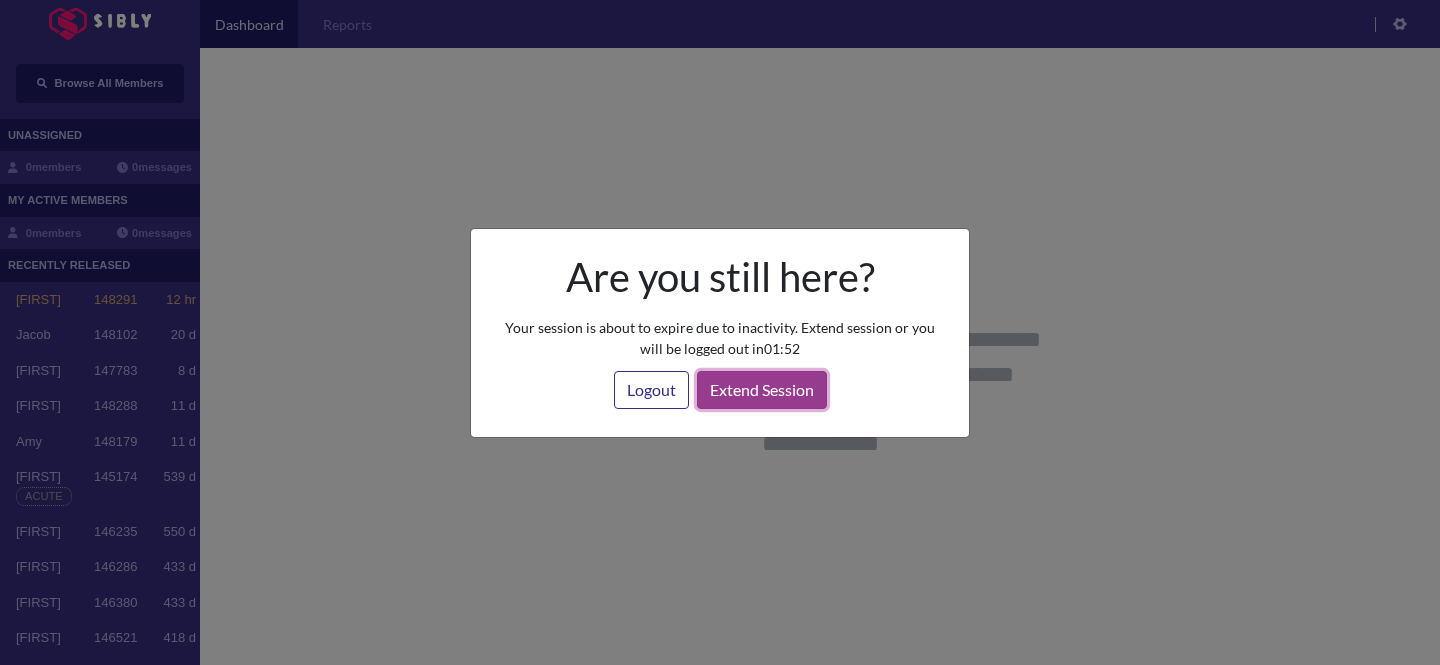 click on "Extend Session" at bounding box center [762, 390] 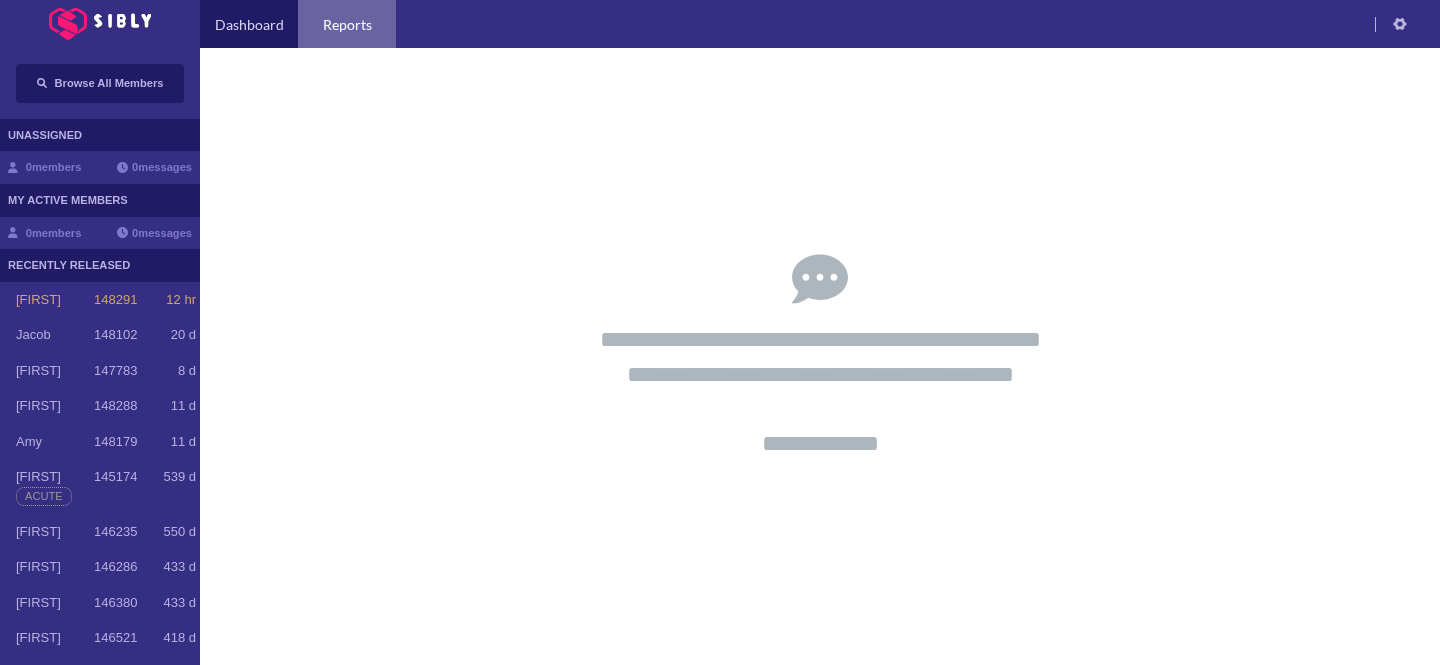 click on "Reports" at bounding box center [347, 24] 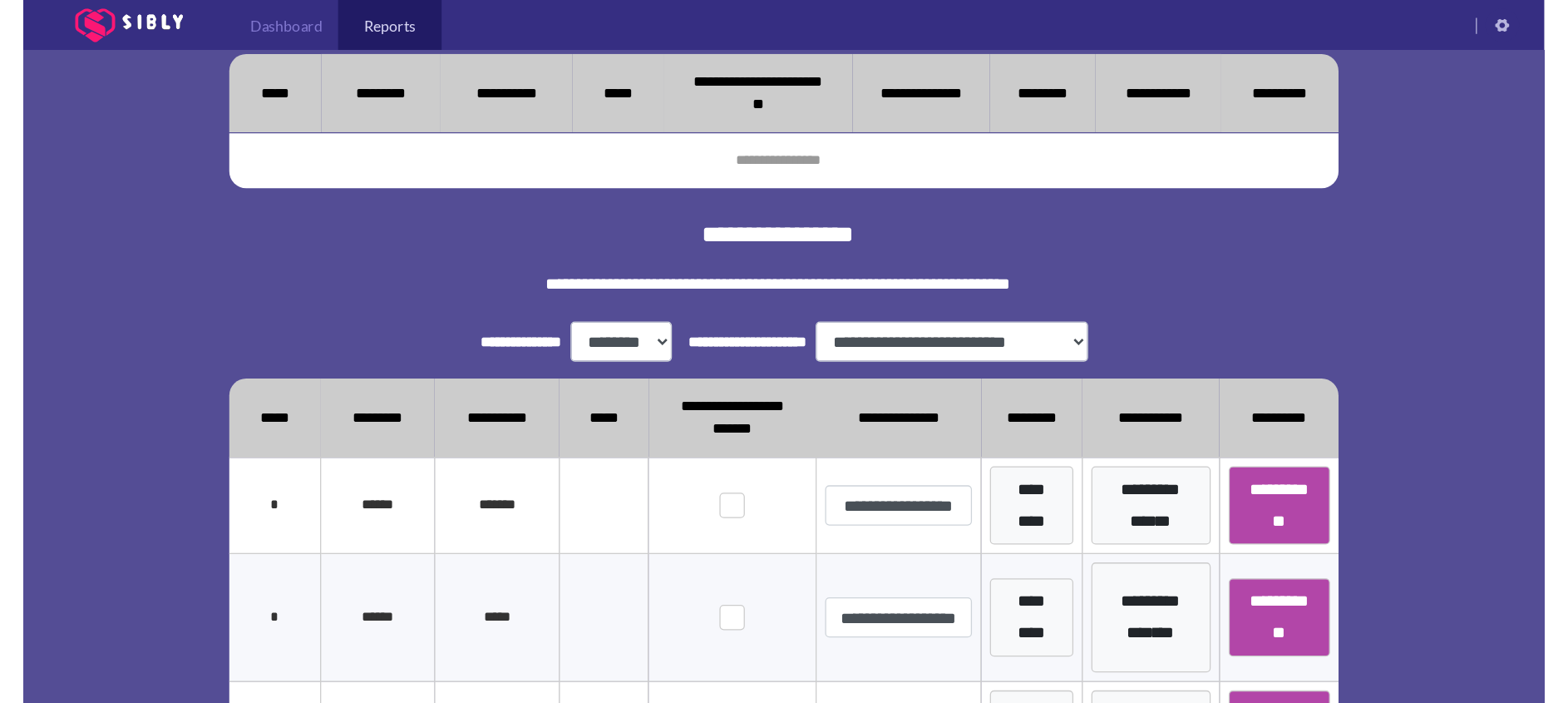 scroll, scrollTop: 181, scrollLeft: 0, axis: vertical 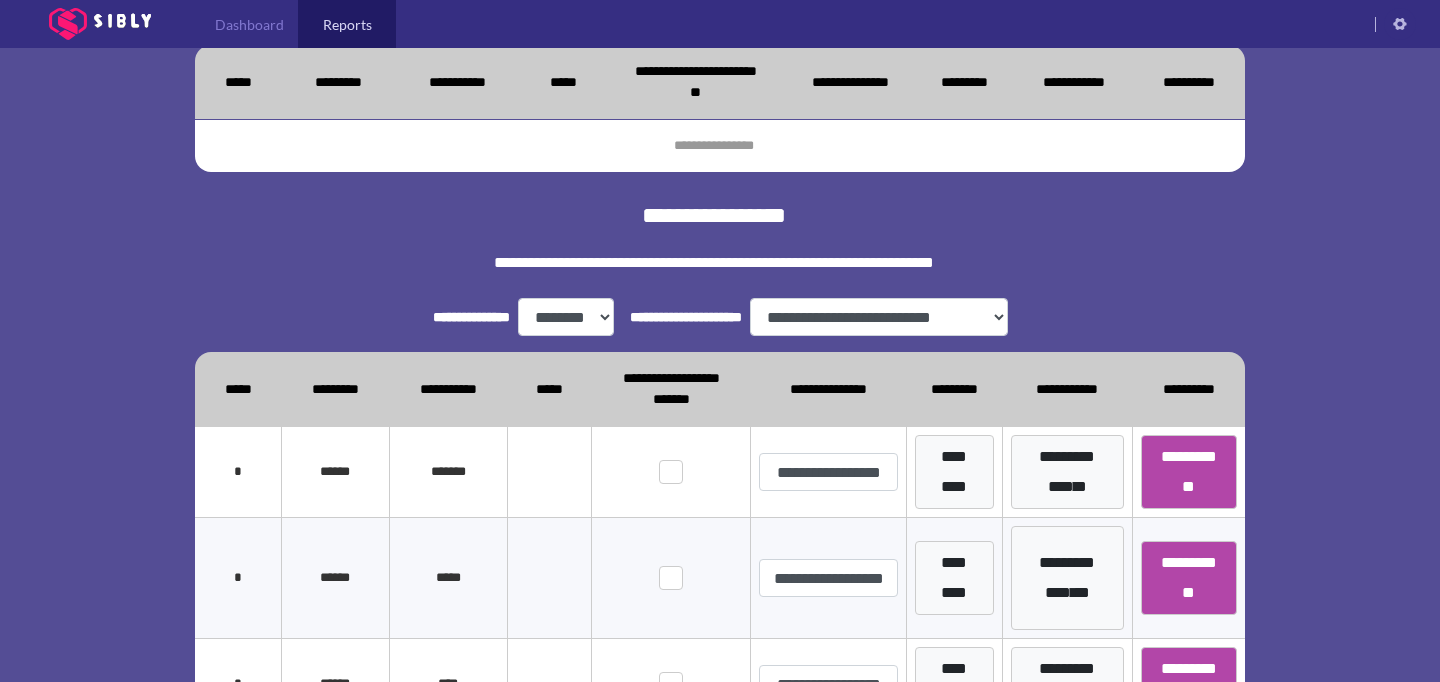 drag, startPoint x: 344, startPoint y: 26, endPoint x: 1412, endPoint y: 677, distance: 1250.7698 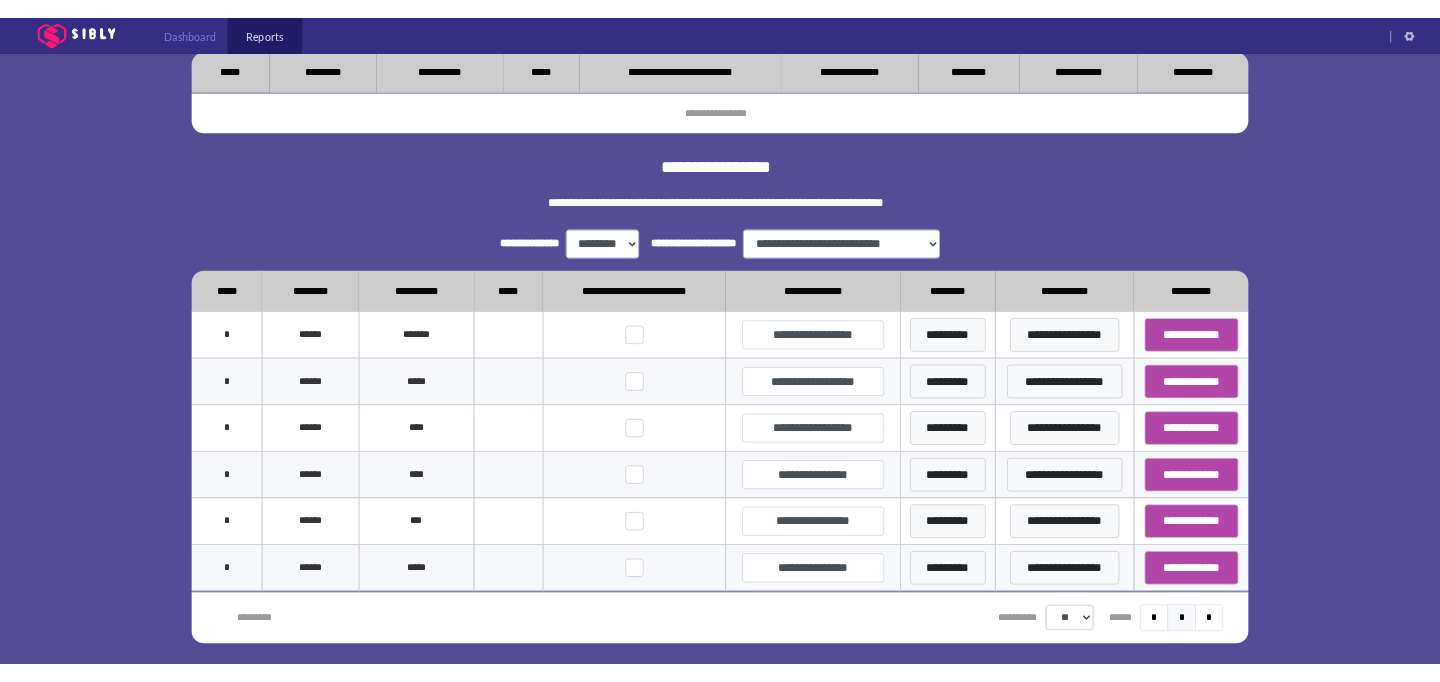 scroll, scrollTop: 217, scrollLeft: 0, axis: vertical 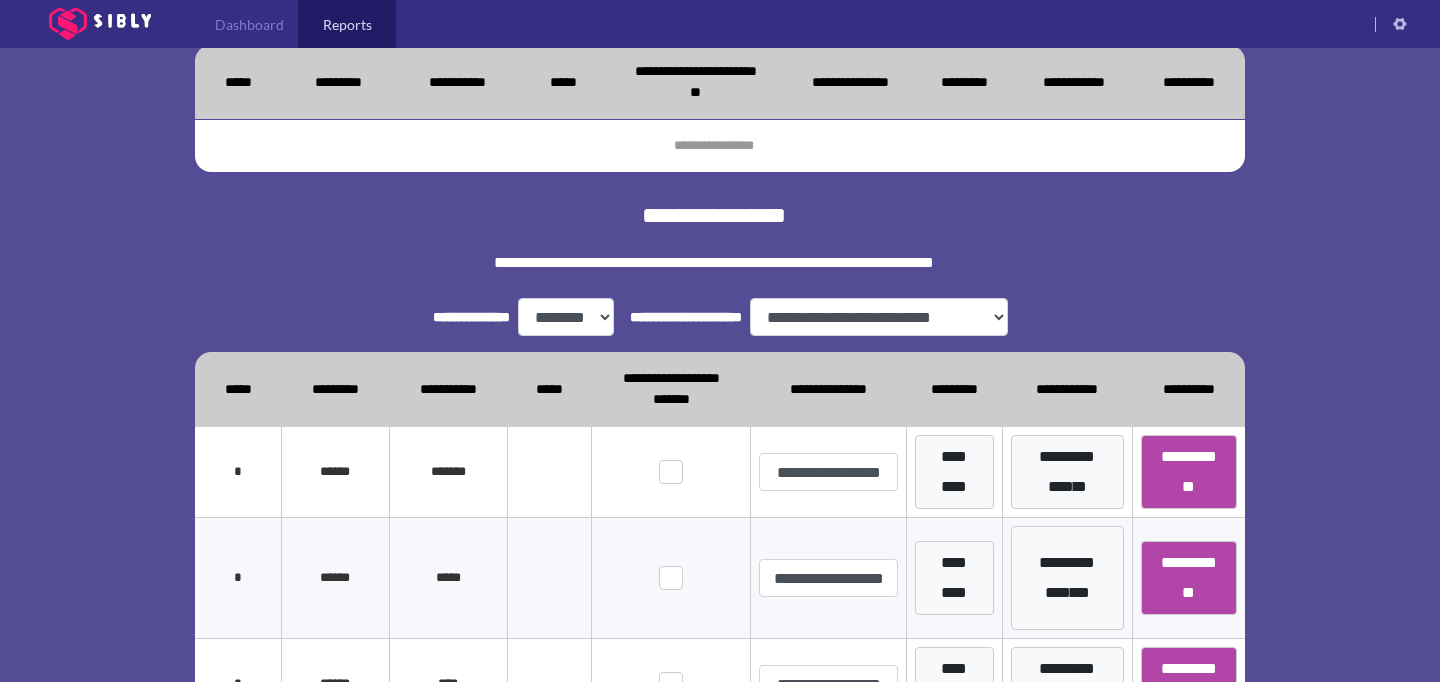 drag, startPoint x: 100, startPoint y: 185, endPoint x: 141, endPoint y: 98, distance: 96.17692 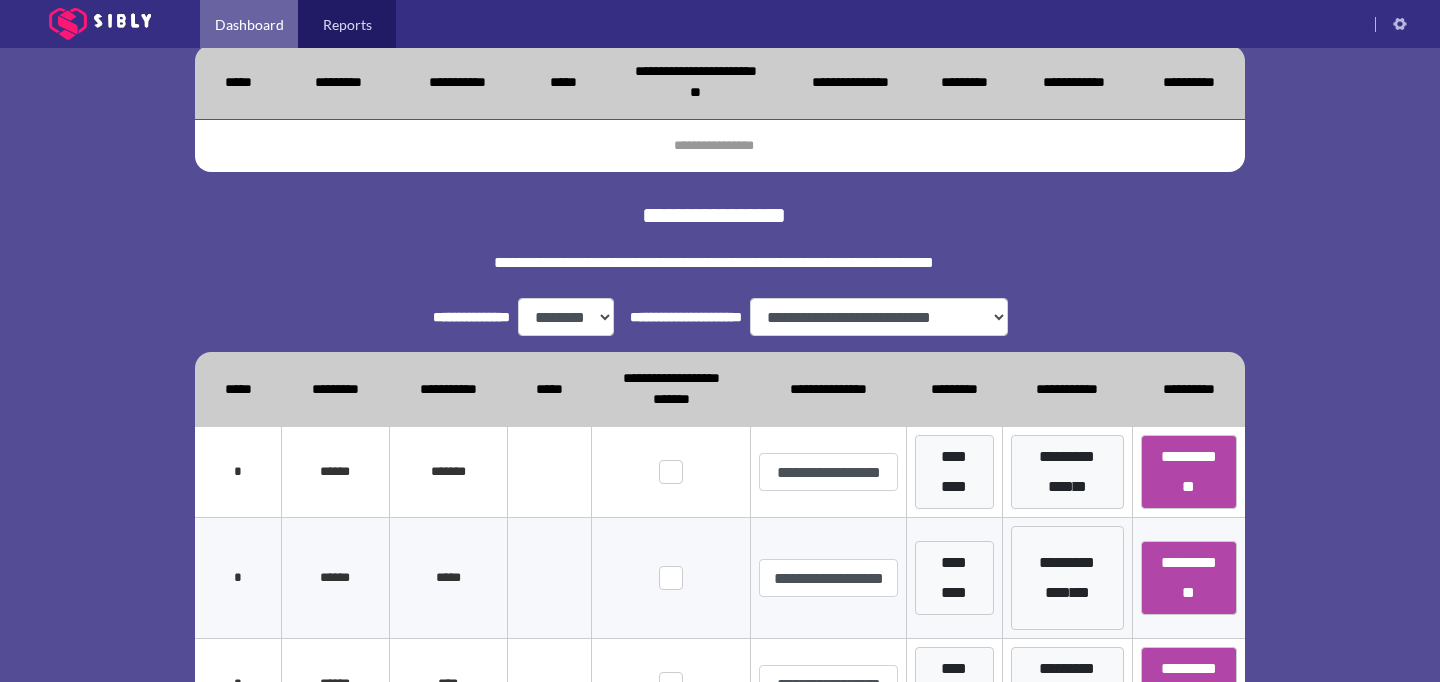 click on "Dashboard" at bounding box center (249, 24) 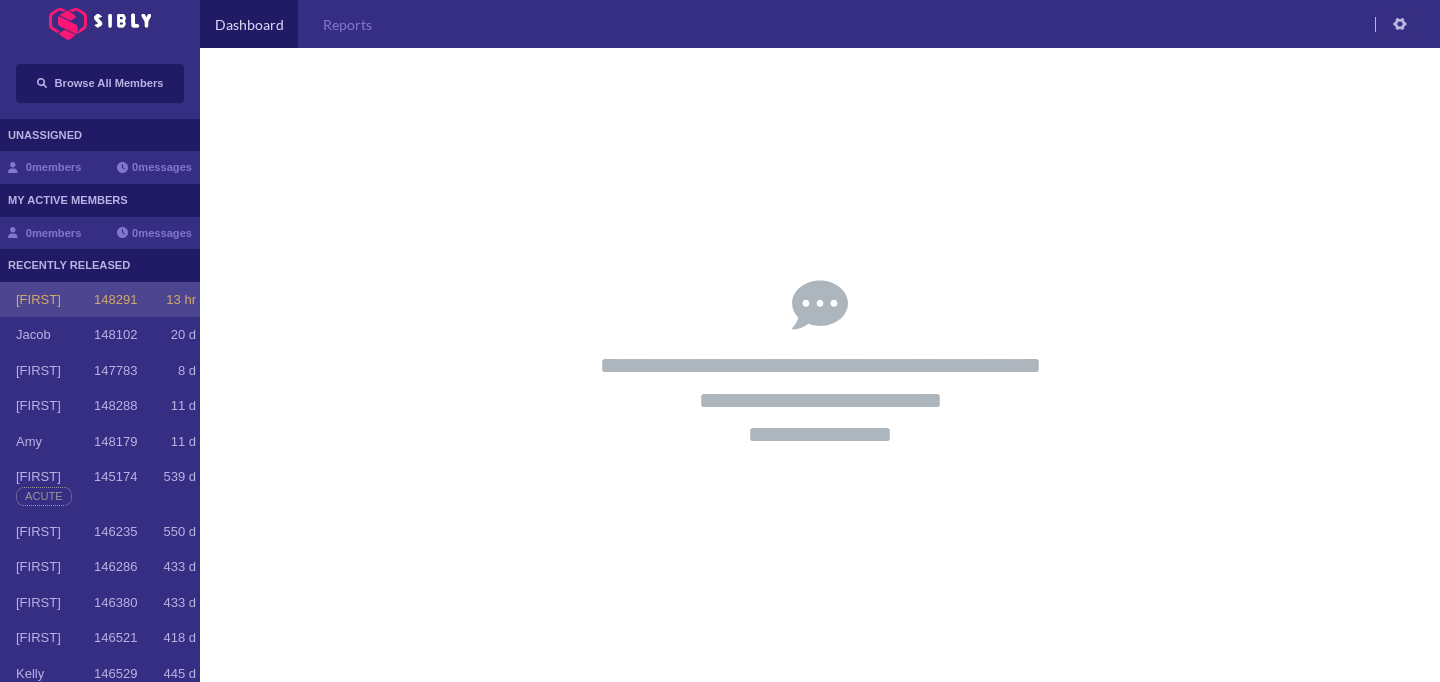click on "148291" at bounding box center [115, 300] 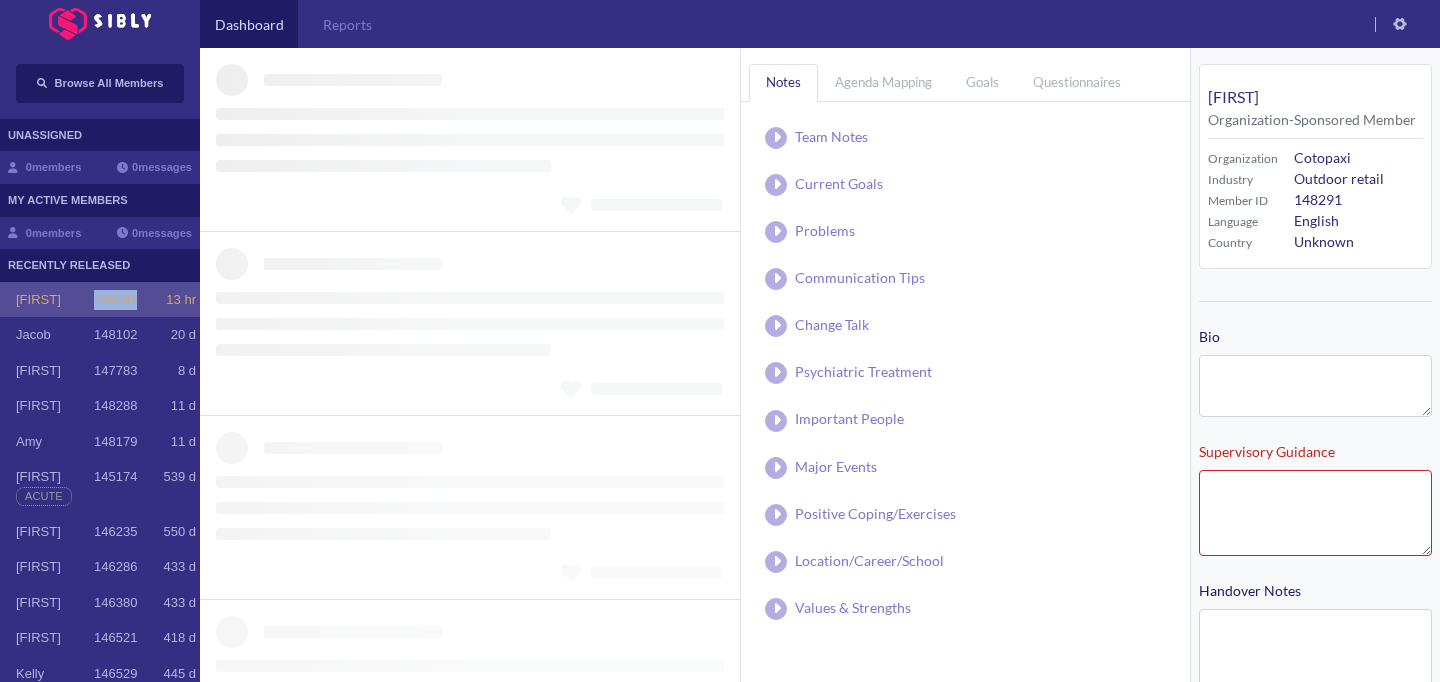 click on "148291" at bounding box center [115, 300] 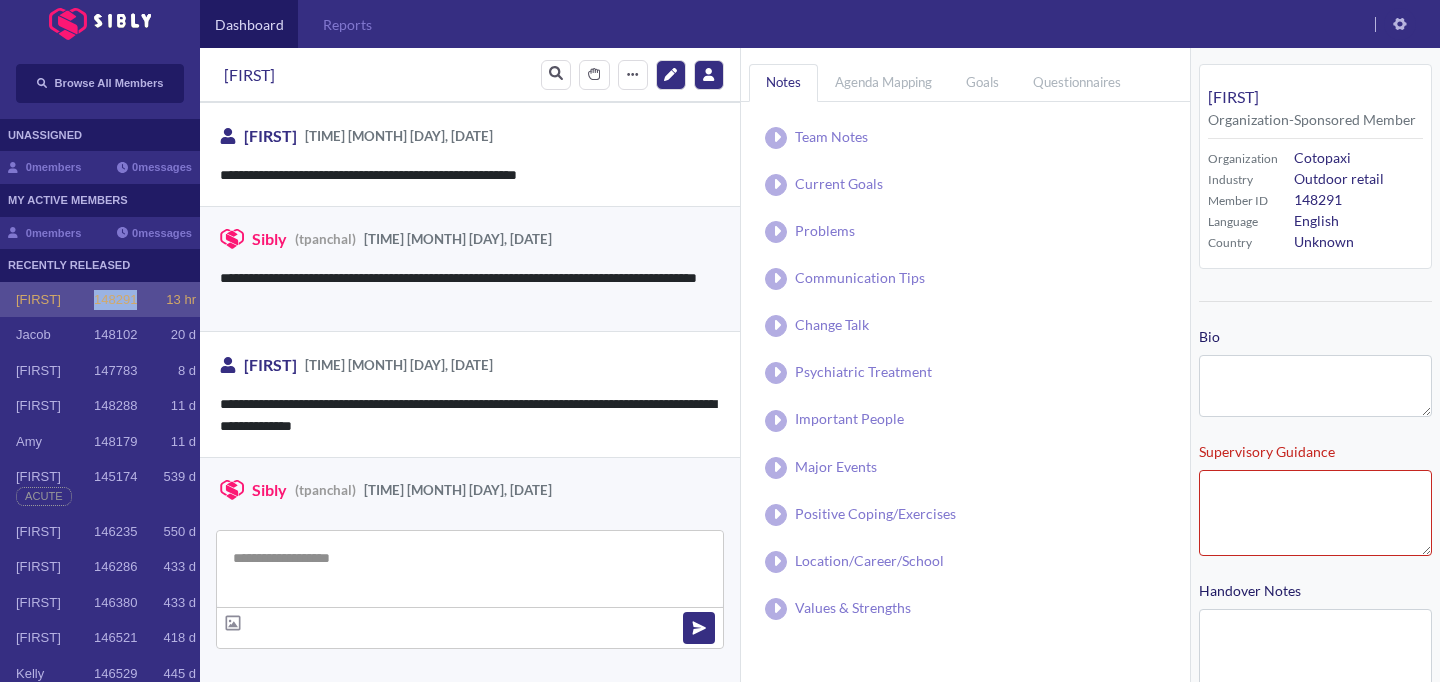 scroll, scrollTop: 0, scrollLeft: 0, axis: both 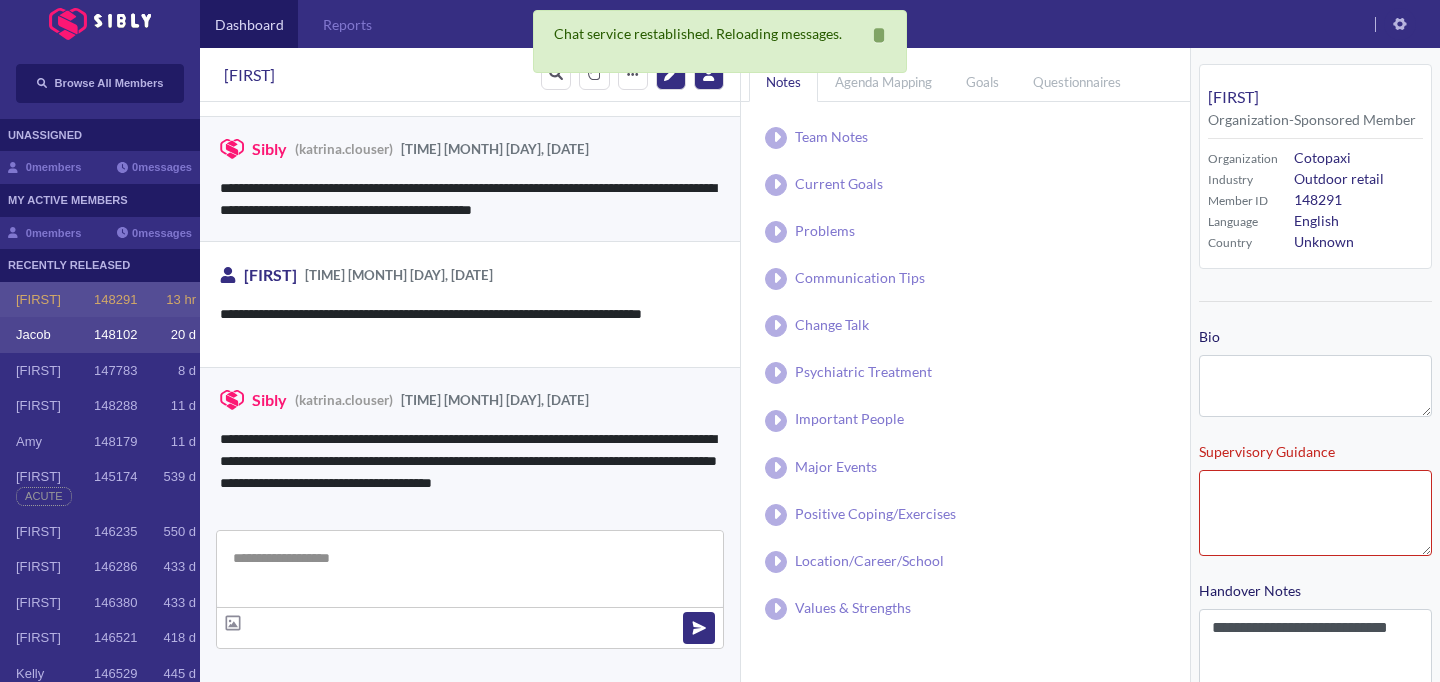 click on "Jacob" at bounding box center (55, 300) 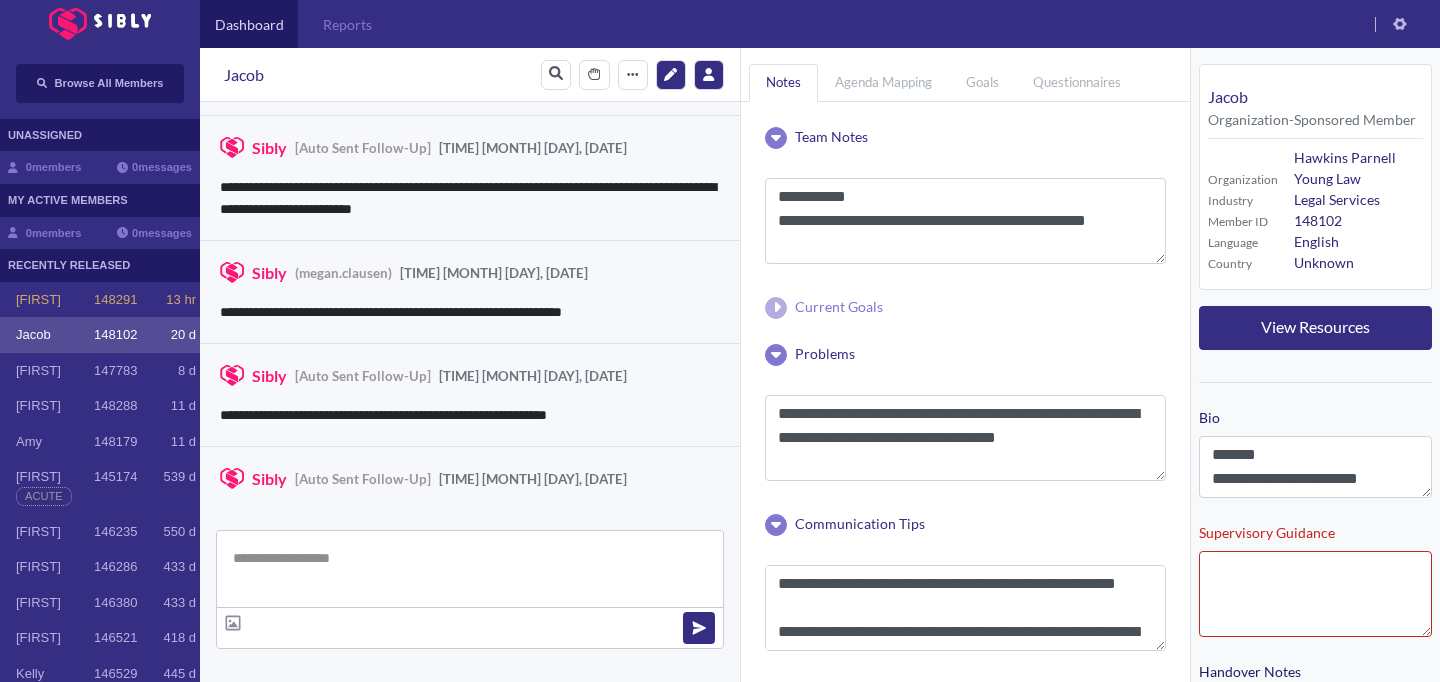 scroll, scrollTop: 3495, scrollLeft: 0, axis: vertical 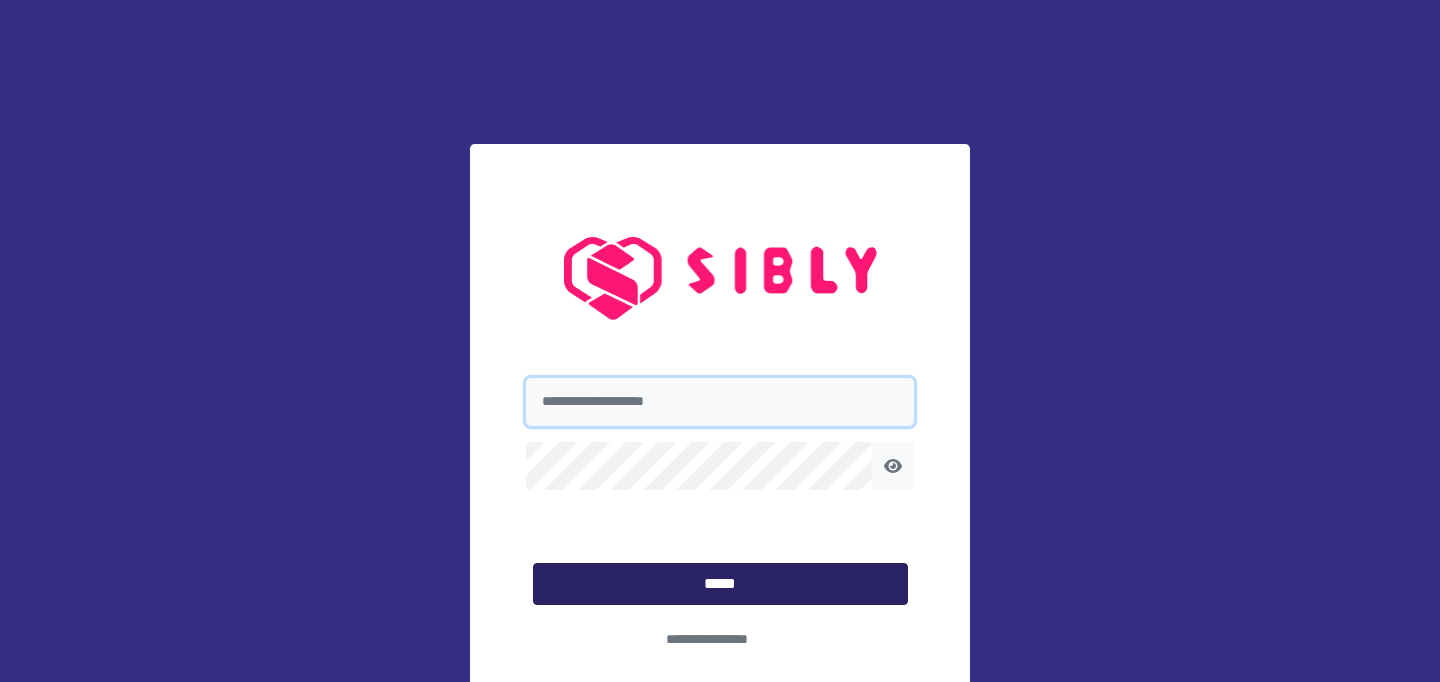 type on "**********" 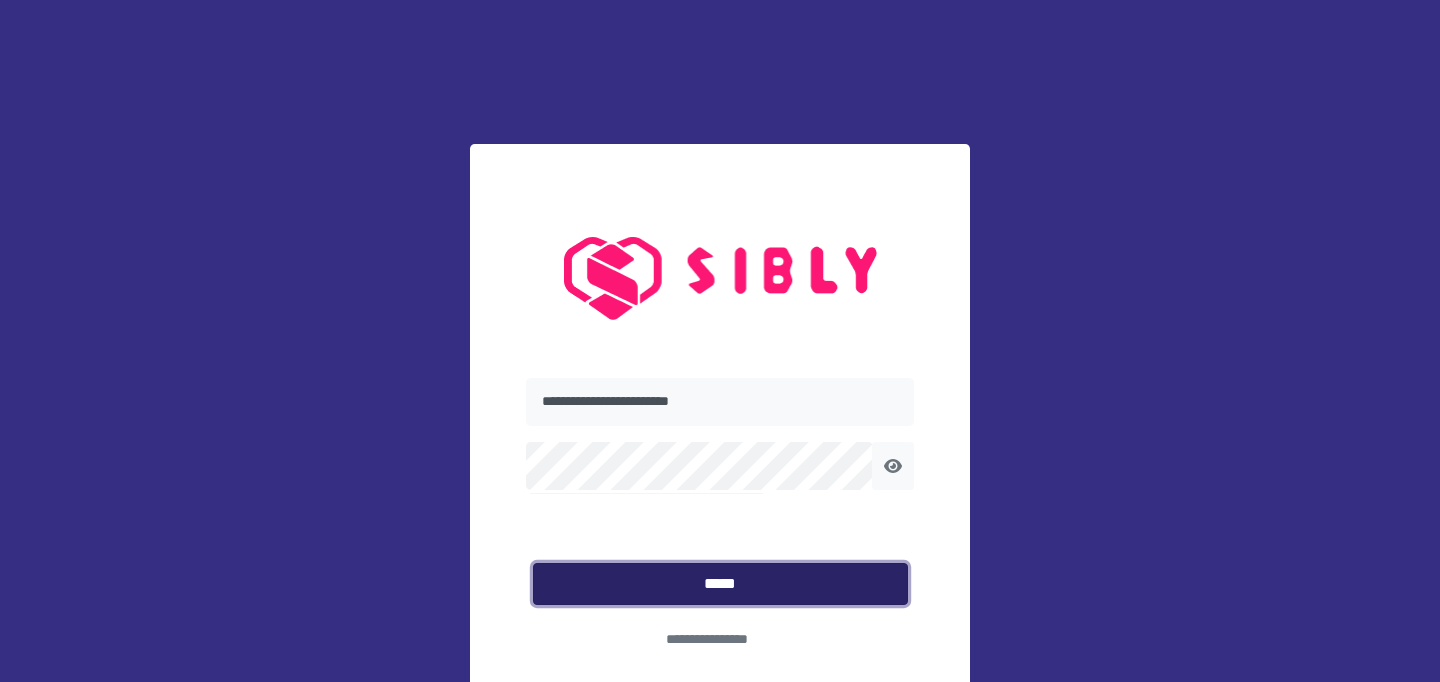 click on "*****" at bounding box center [720, 584] 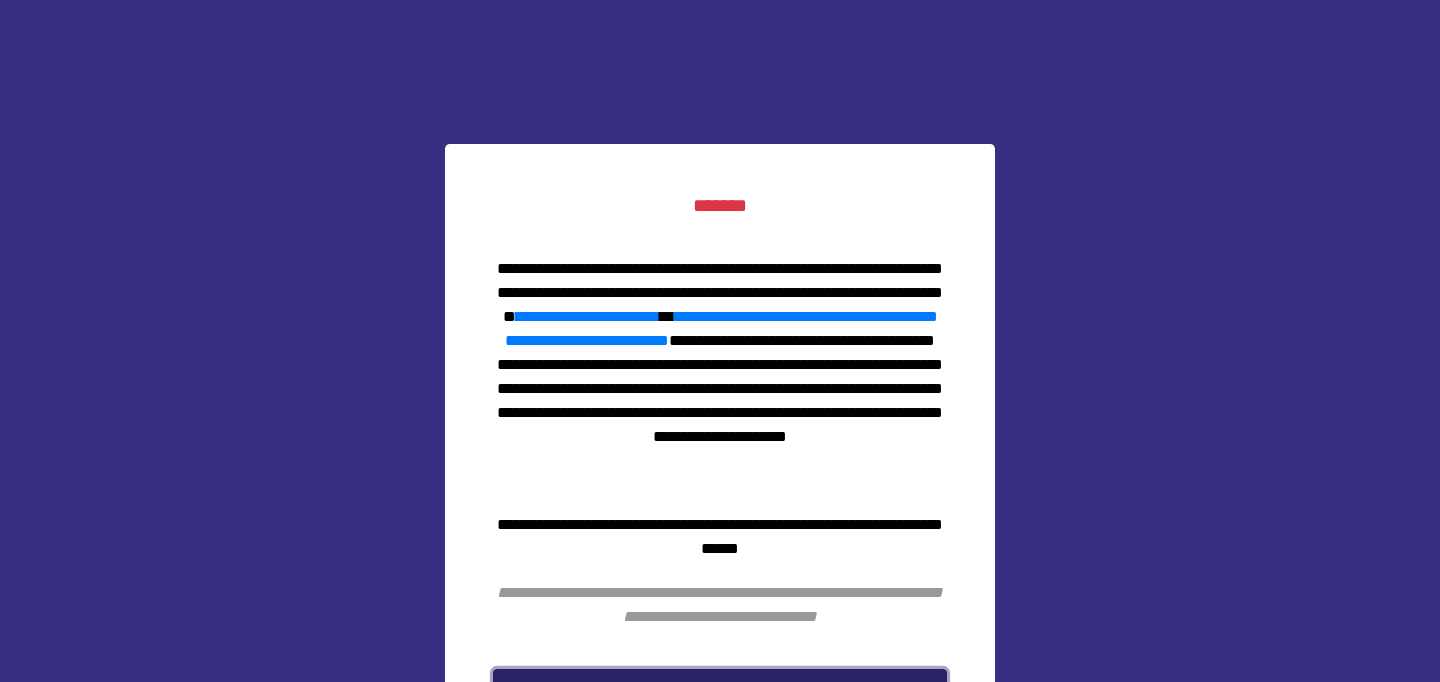 click on "*******" at bounding box center [720, 688] 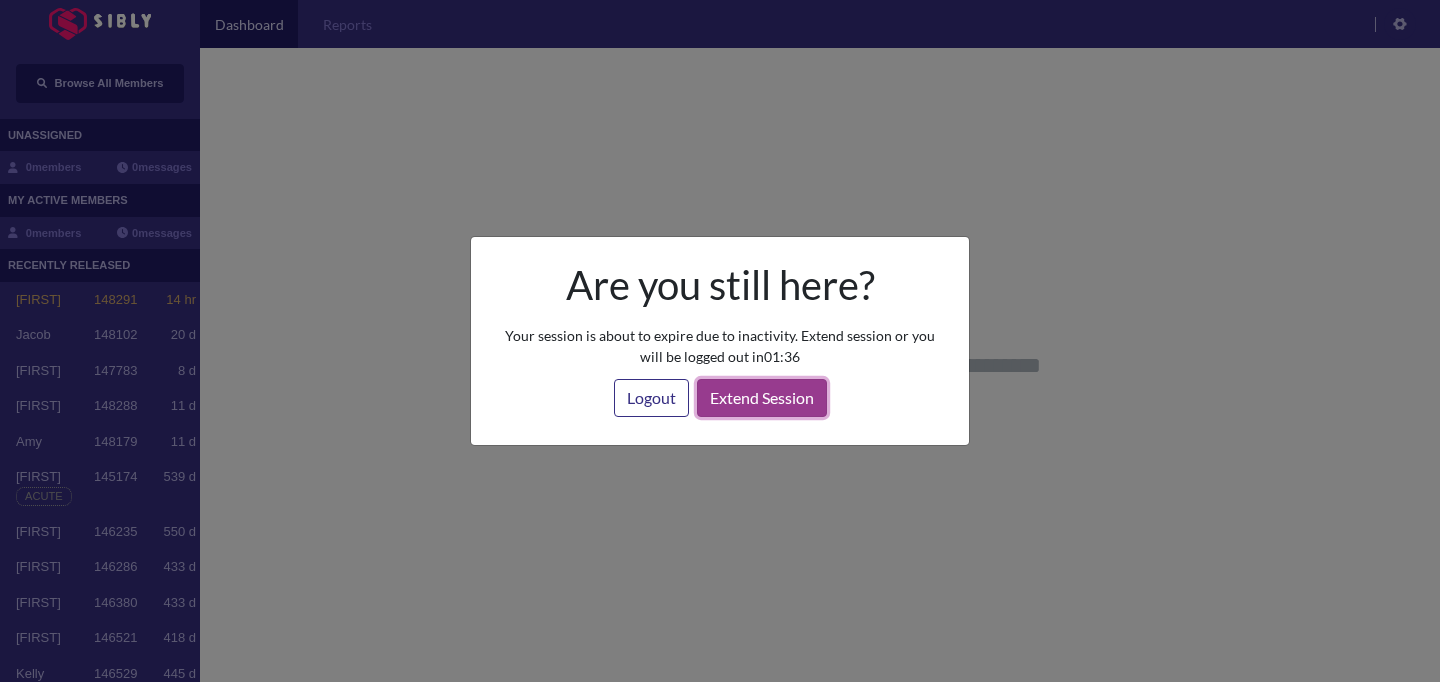 click on "Extend Session" at bounding box center [762, 398] 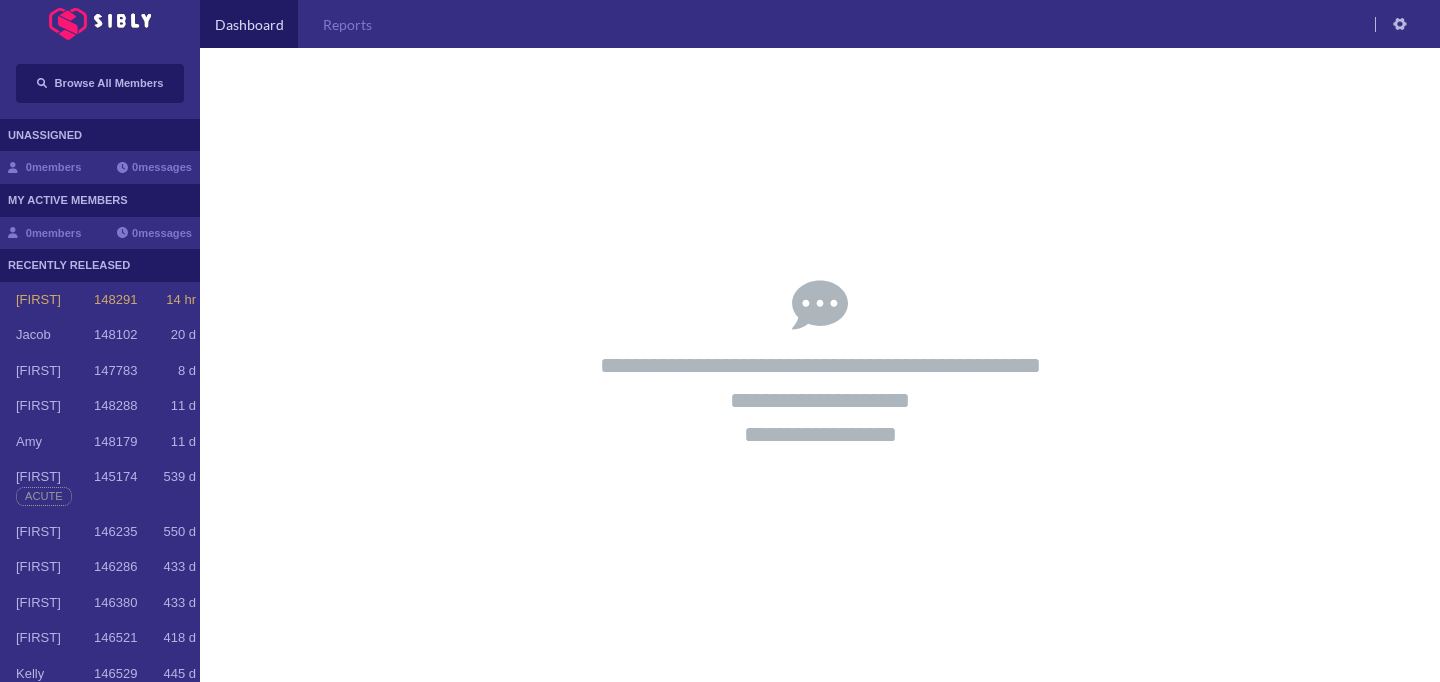 click on "**********" at bounding box center [820, 365] 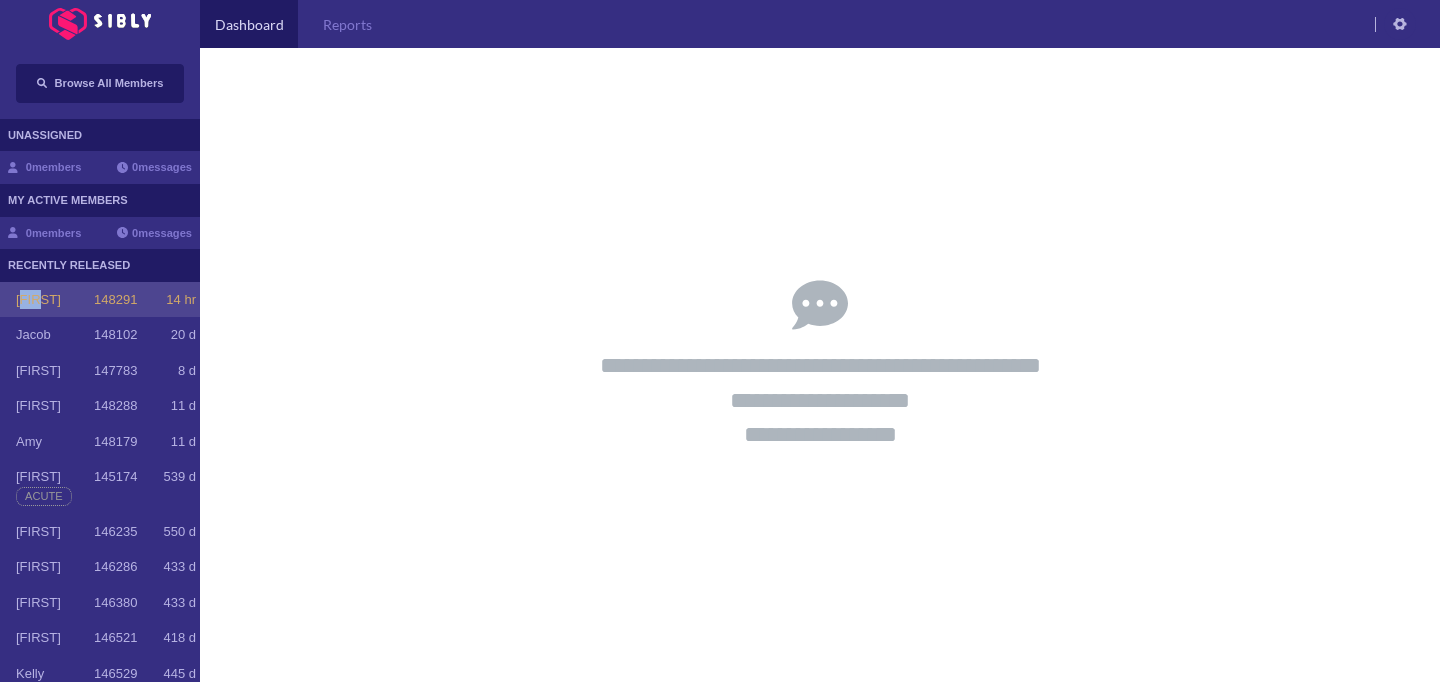 click on "[FIRST] 148291 14 hr" at bounding box center [100, 300] 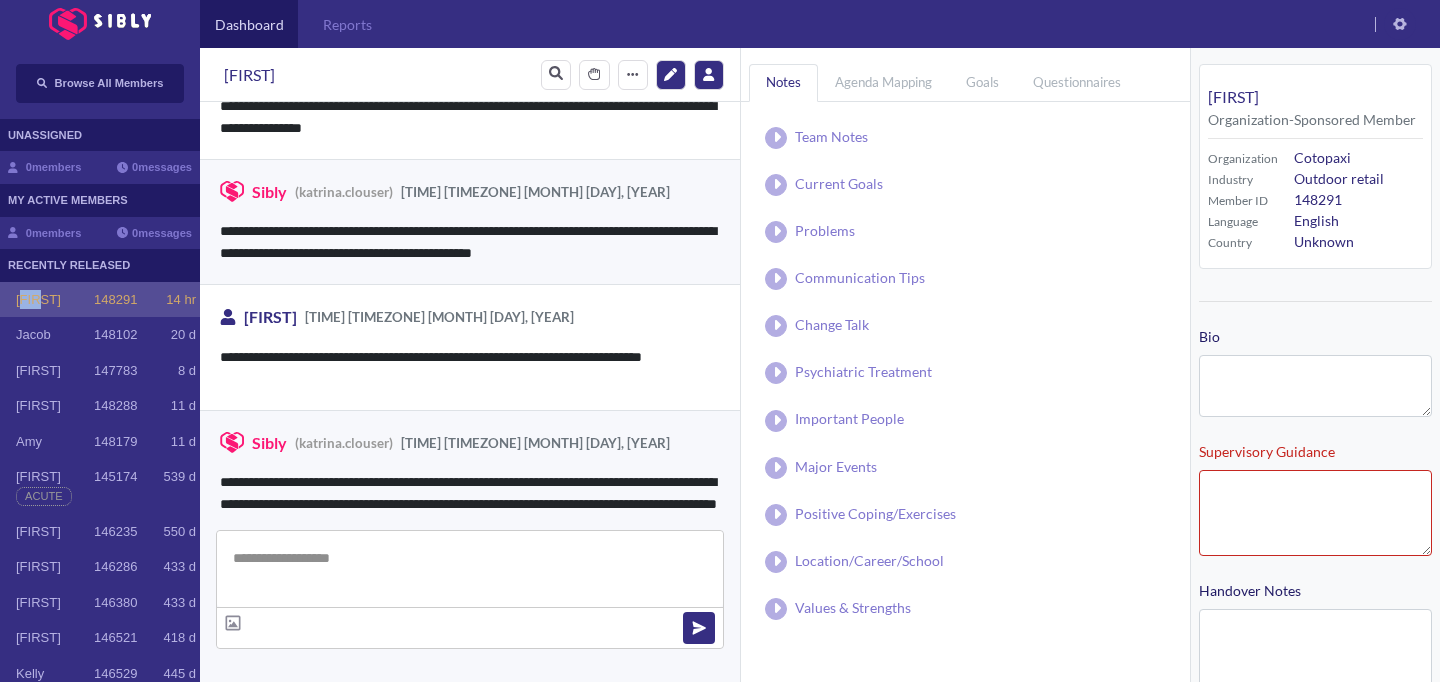 scroll, scrollTop: 4250, scrollLeft: 0, axis: vertical 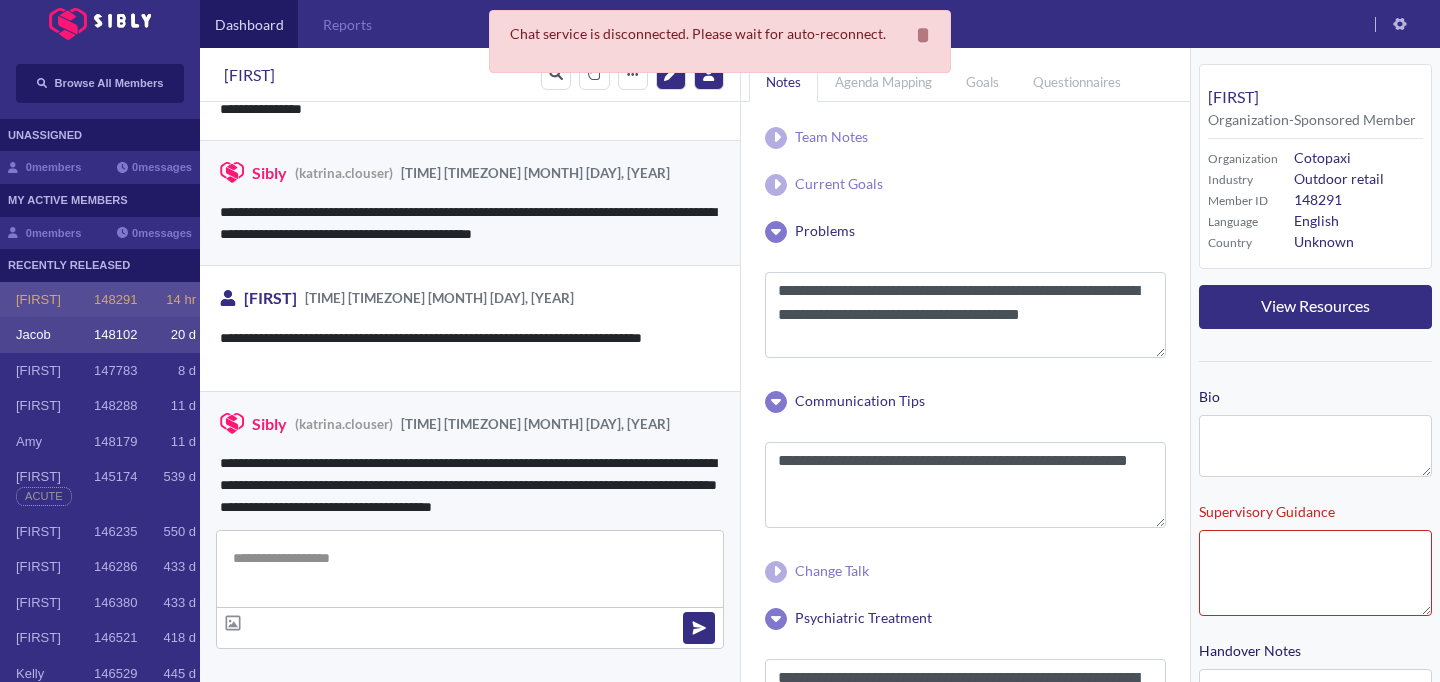 click on "148102" at bounding box center [115, 300] 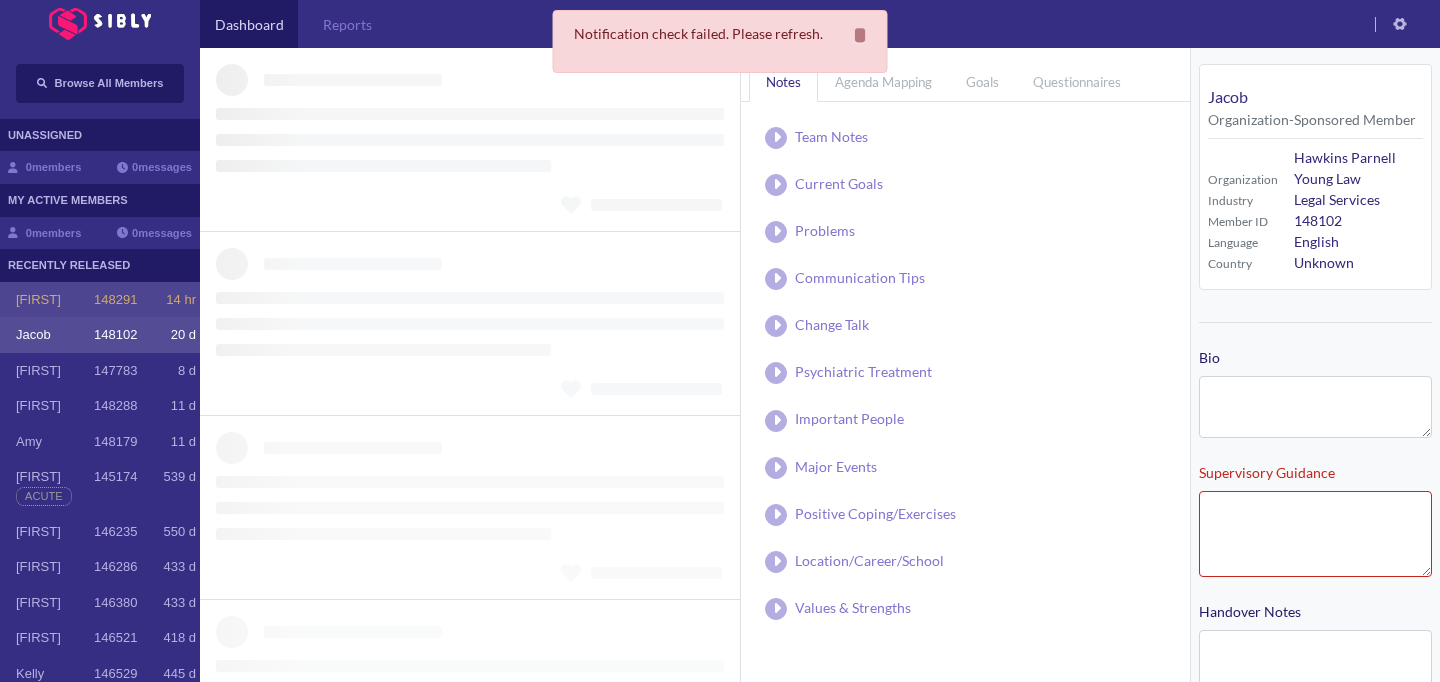 click on "[FIRST] 148291 14 hr" at bounding box center (106, 300) 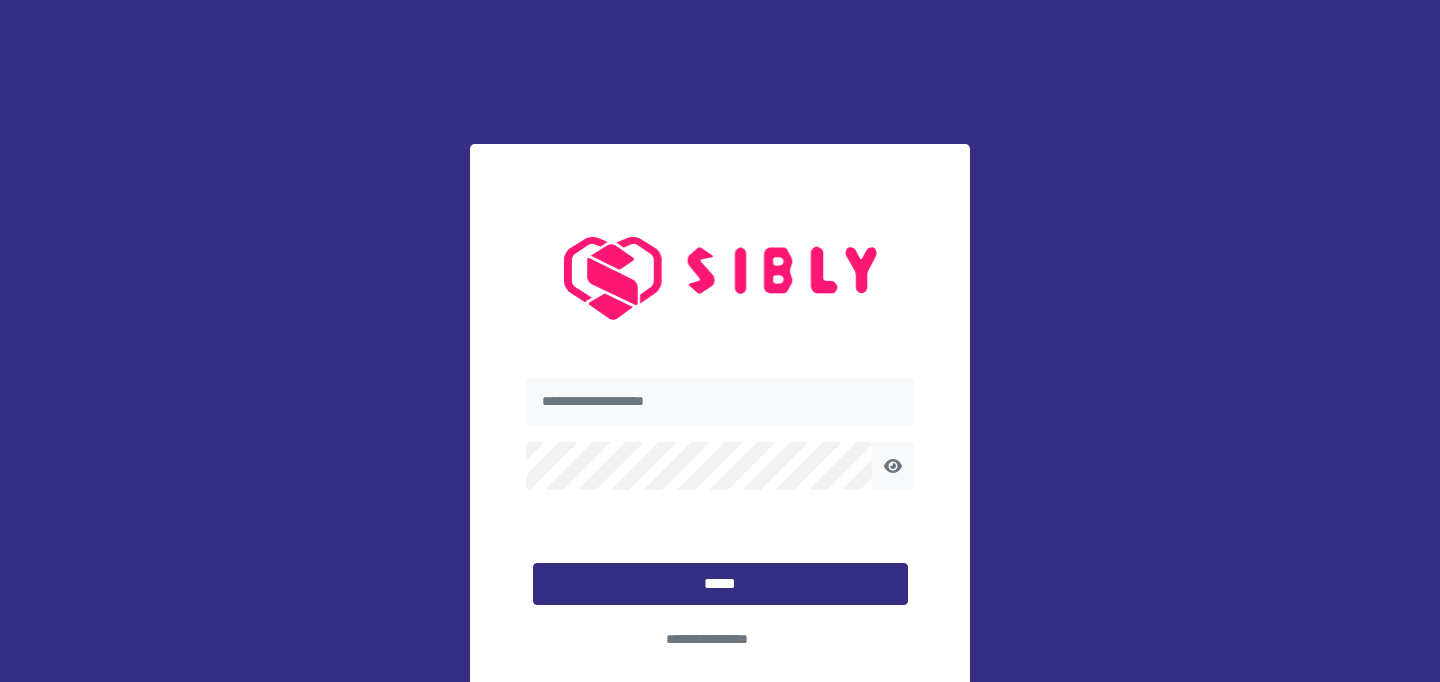 scroll, scrollTop: 0, scrollLeft: 0, axis: both 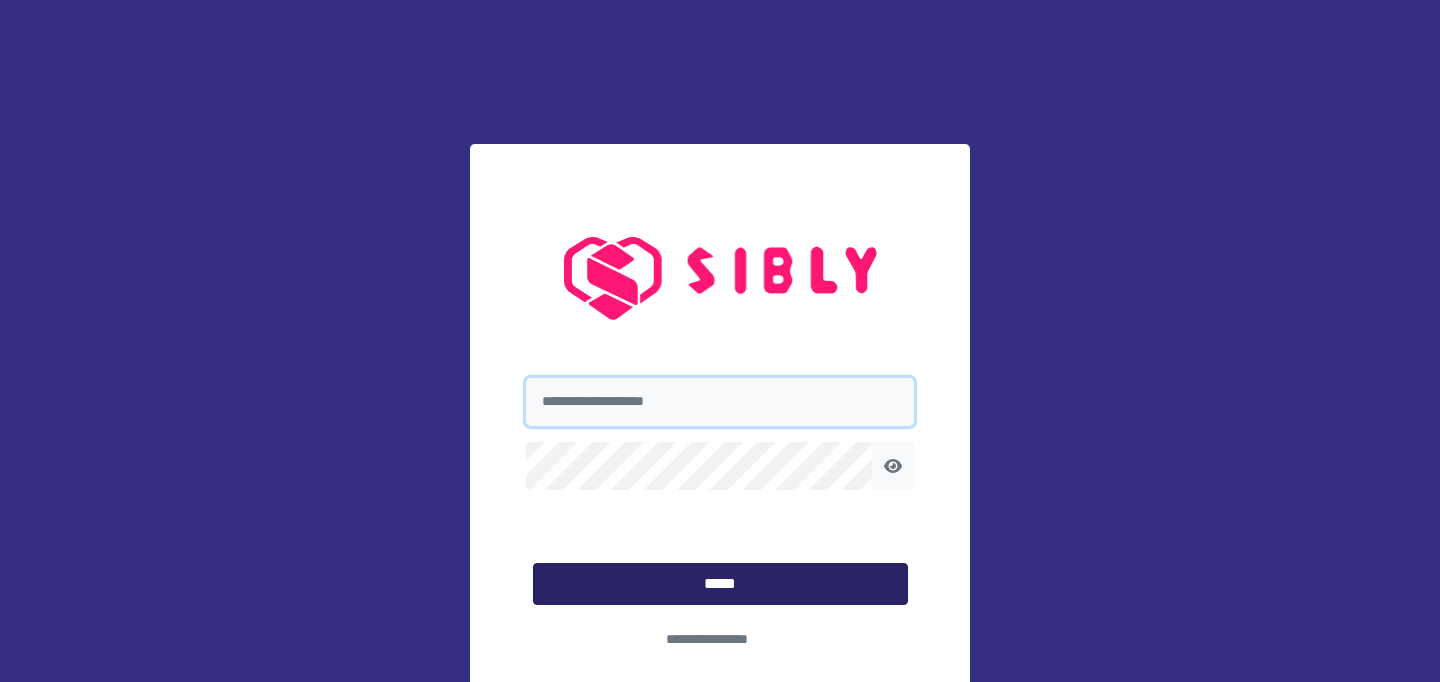 type on "**********" 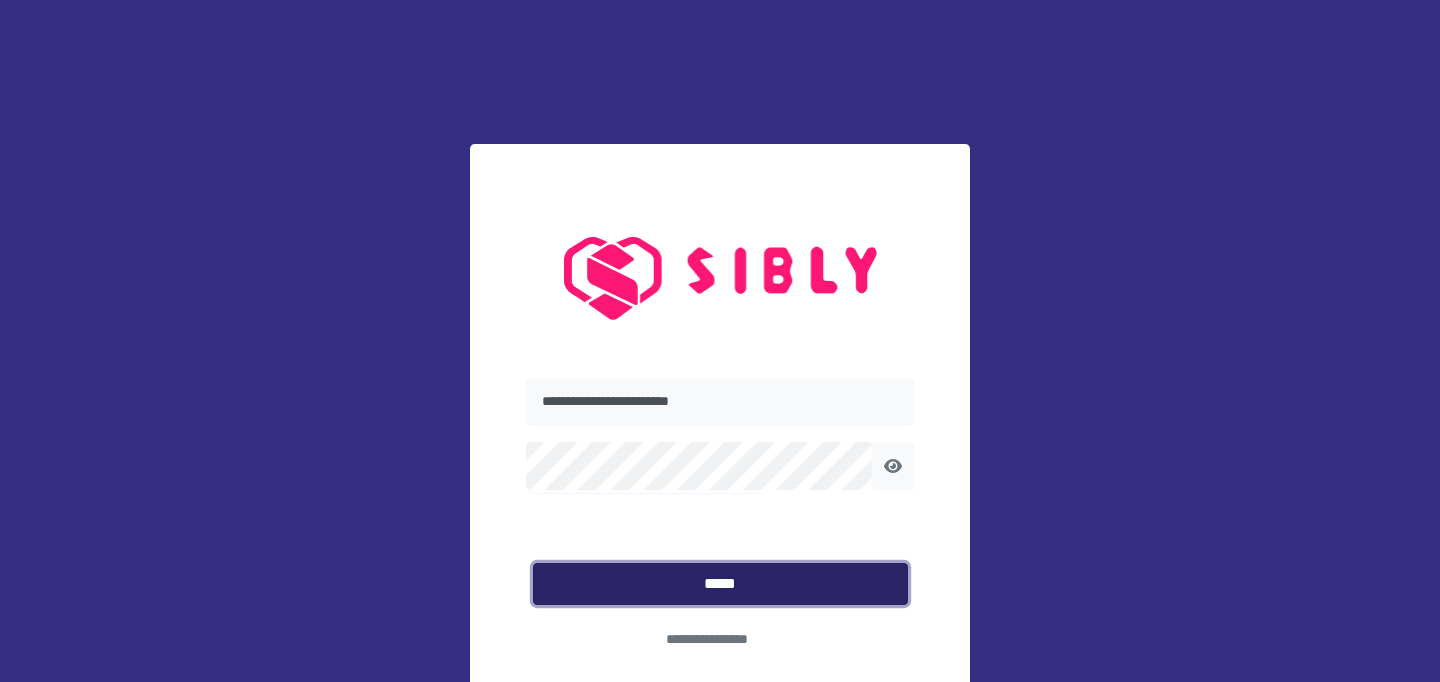 click on "*****" at bounding box center (720, 584) 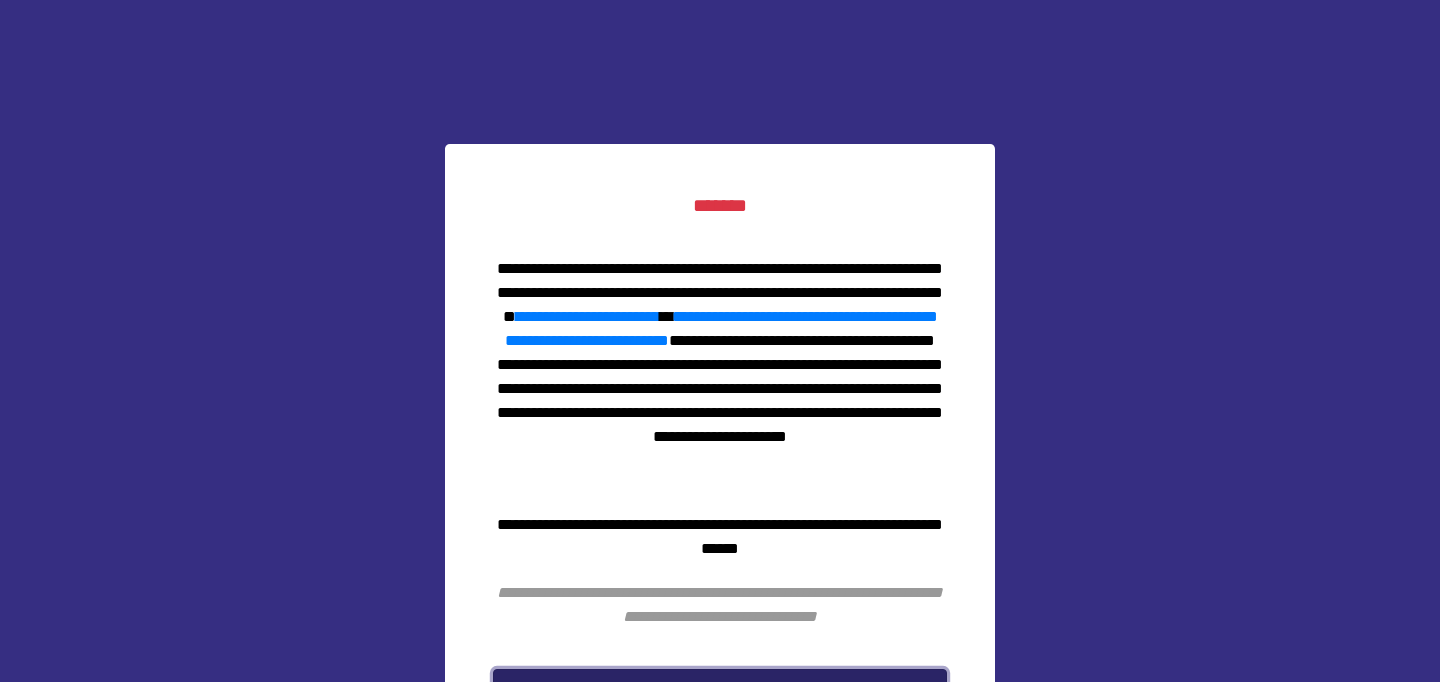 click on "*******" at bounding box center [720, 688] 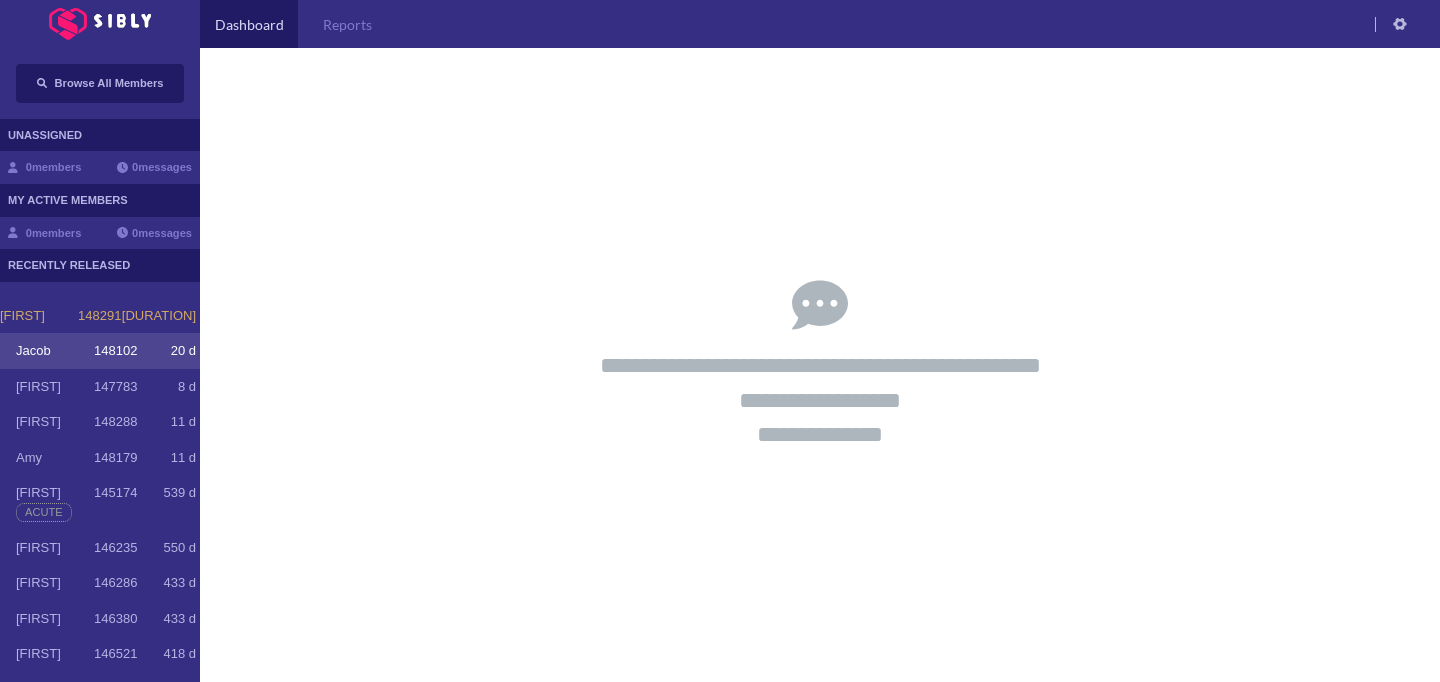 click on "148102" at bounding box center [99, 316] 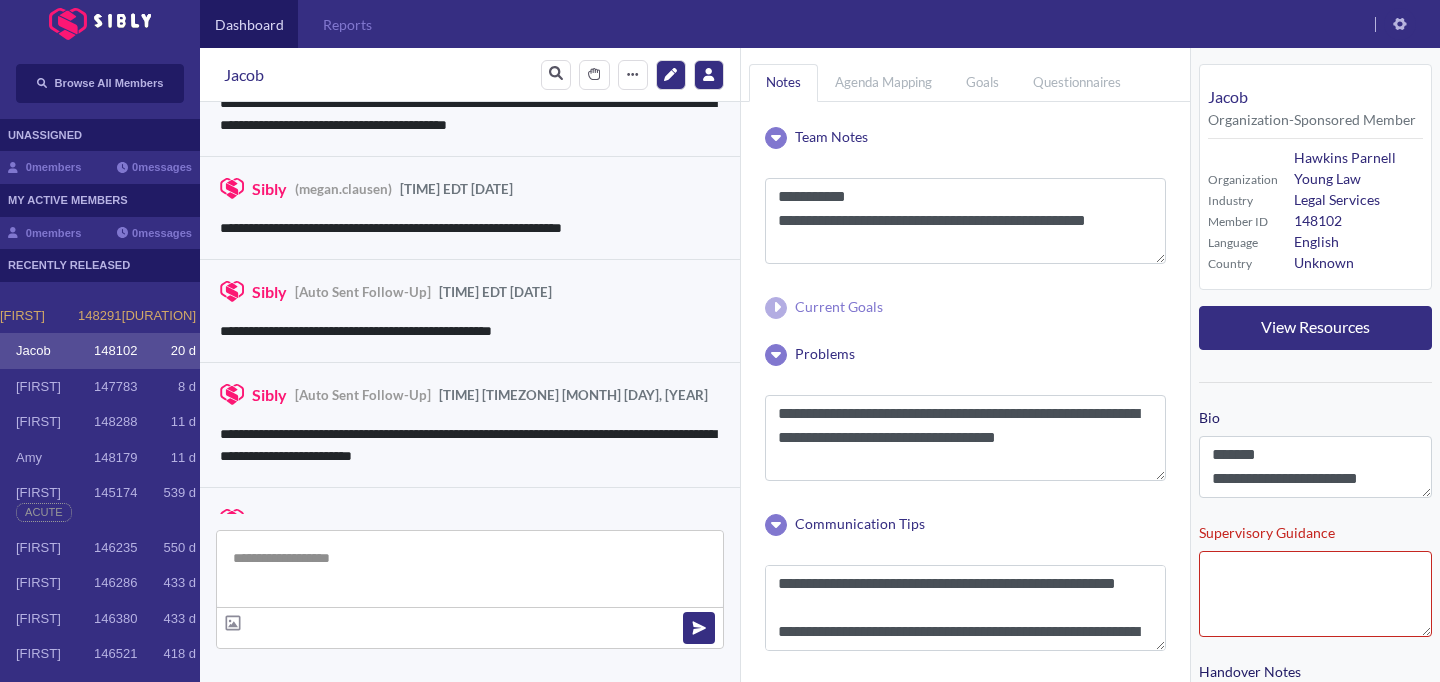 scroll, scrollTop: 3495, scrollLeft: 0, axis: vertical 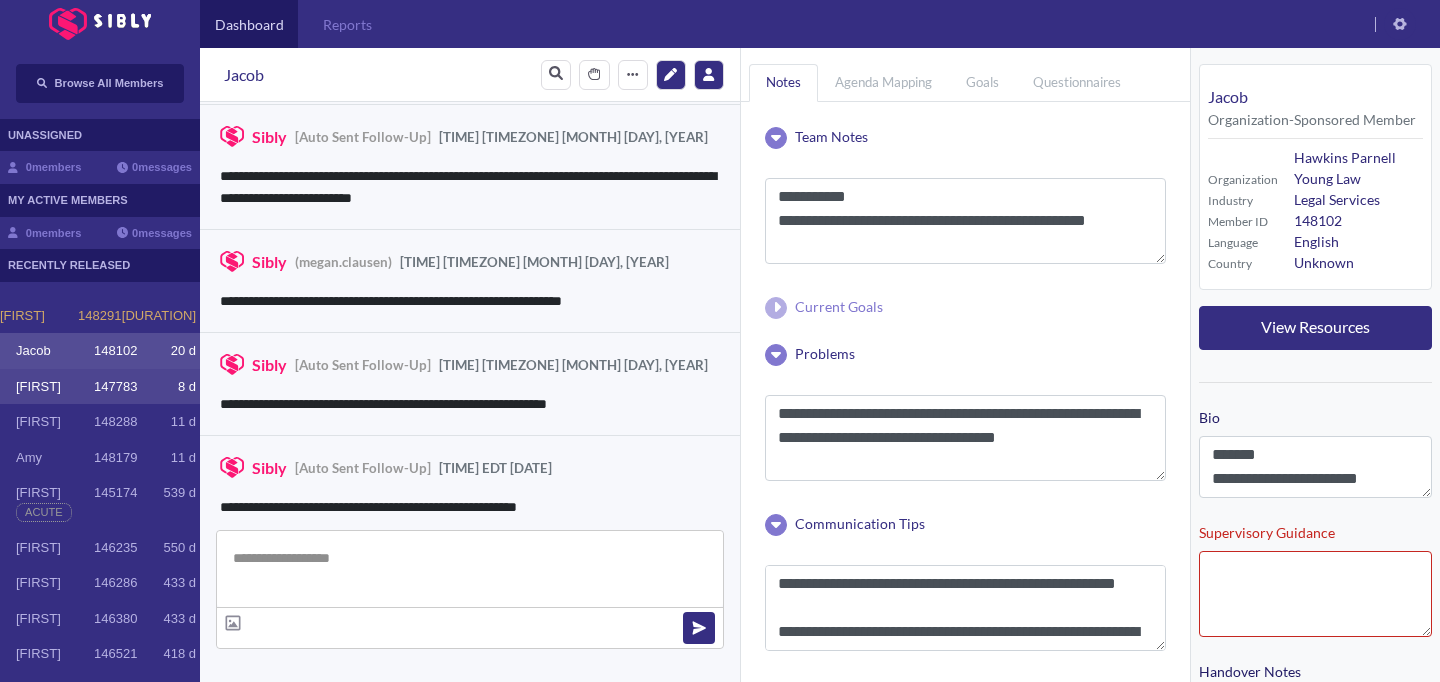 click on "[FIRST] [ID] [DURATION]" at bounding box center [98, 316] 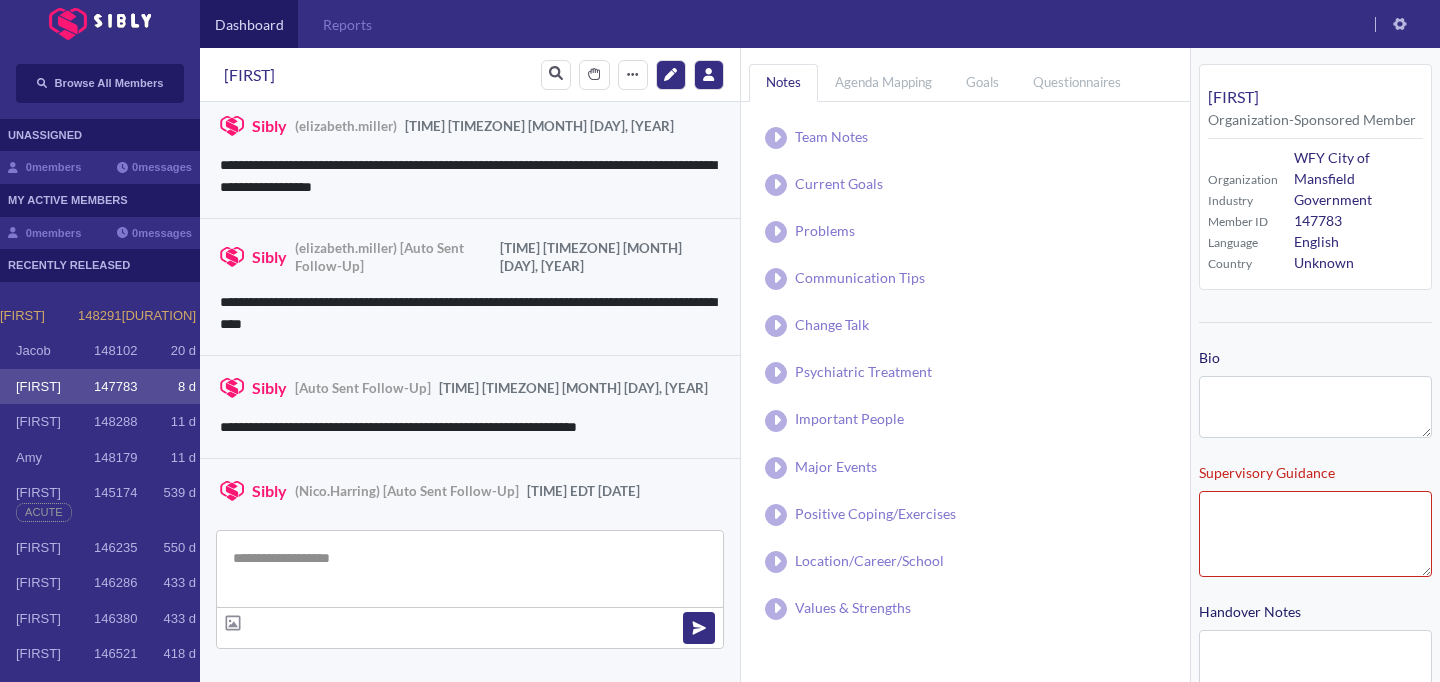 scroll, scrollTop: 3511, scrollLeft: 0, axis: vertical 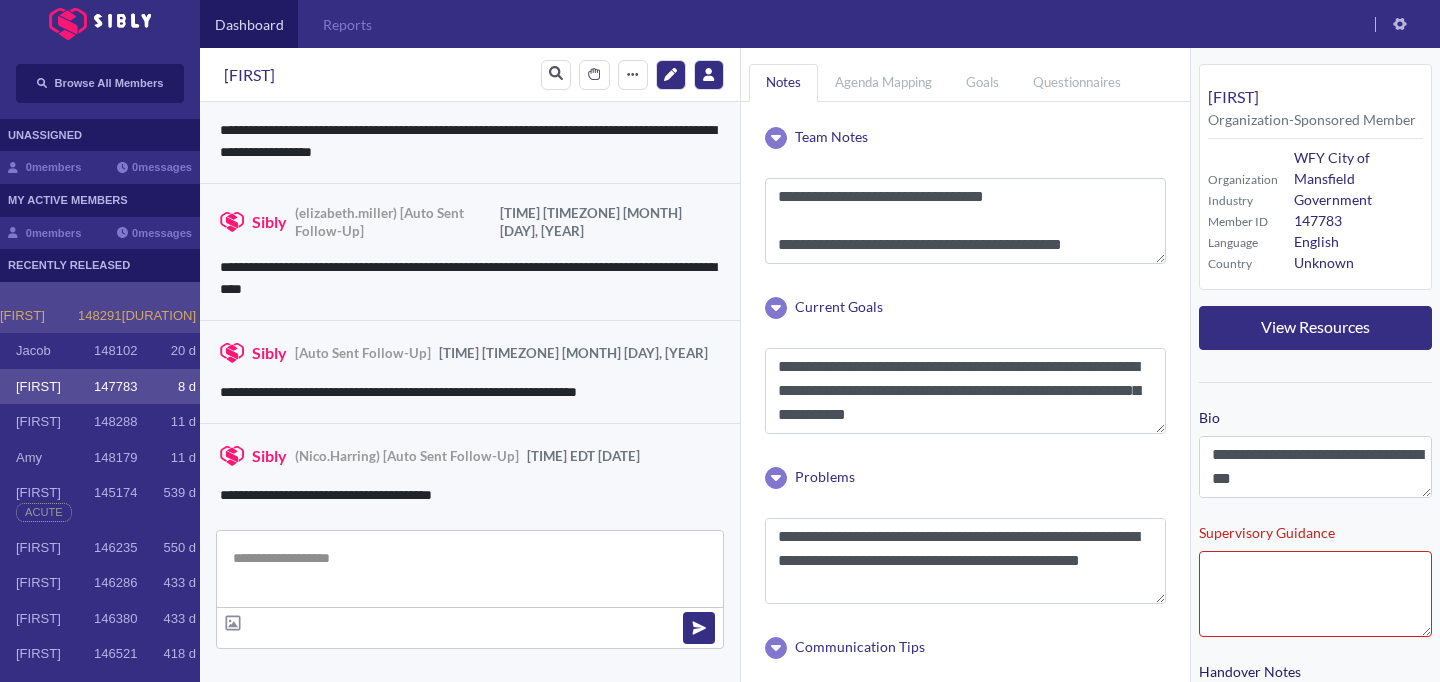click on "148291" at bounding box center (99, 316) 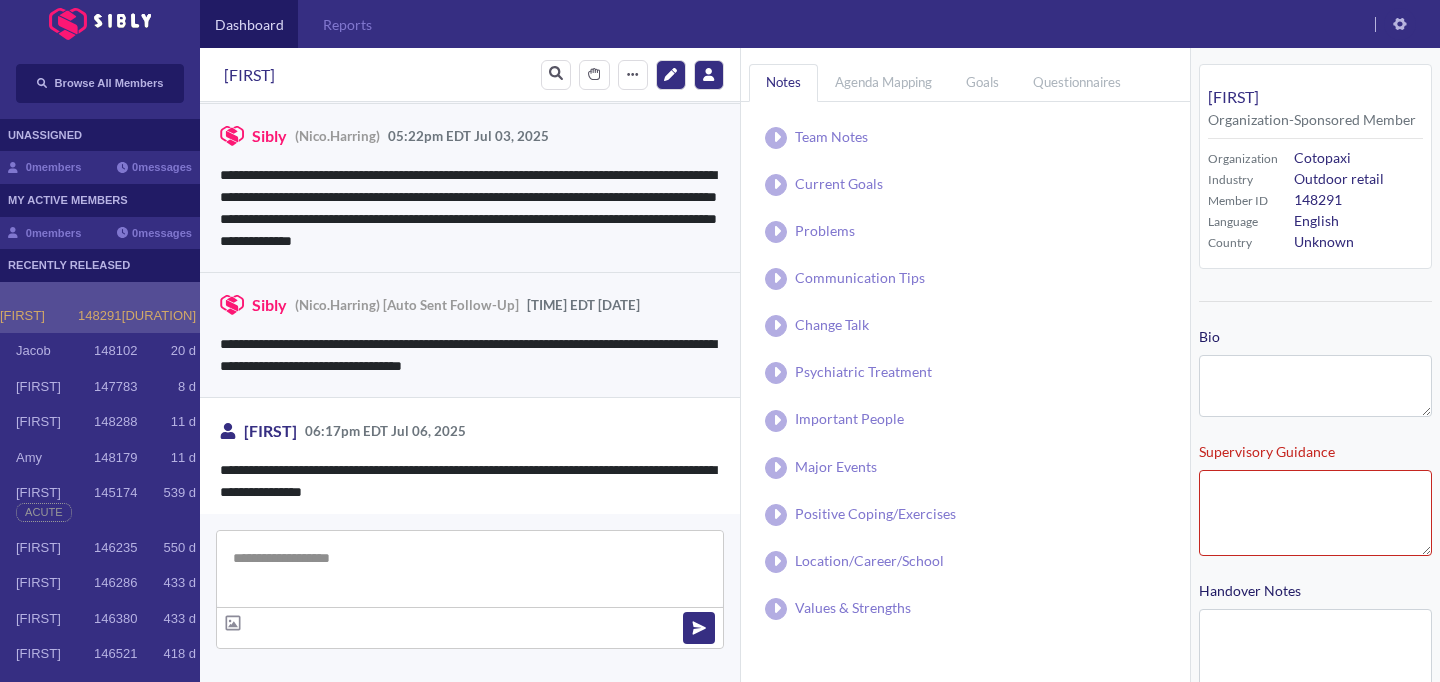 scroll, scrollTop: 4201, scrollLeft: 0, axis: vertical 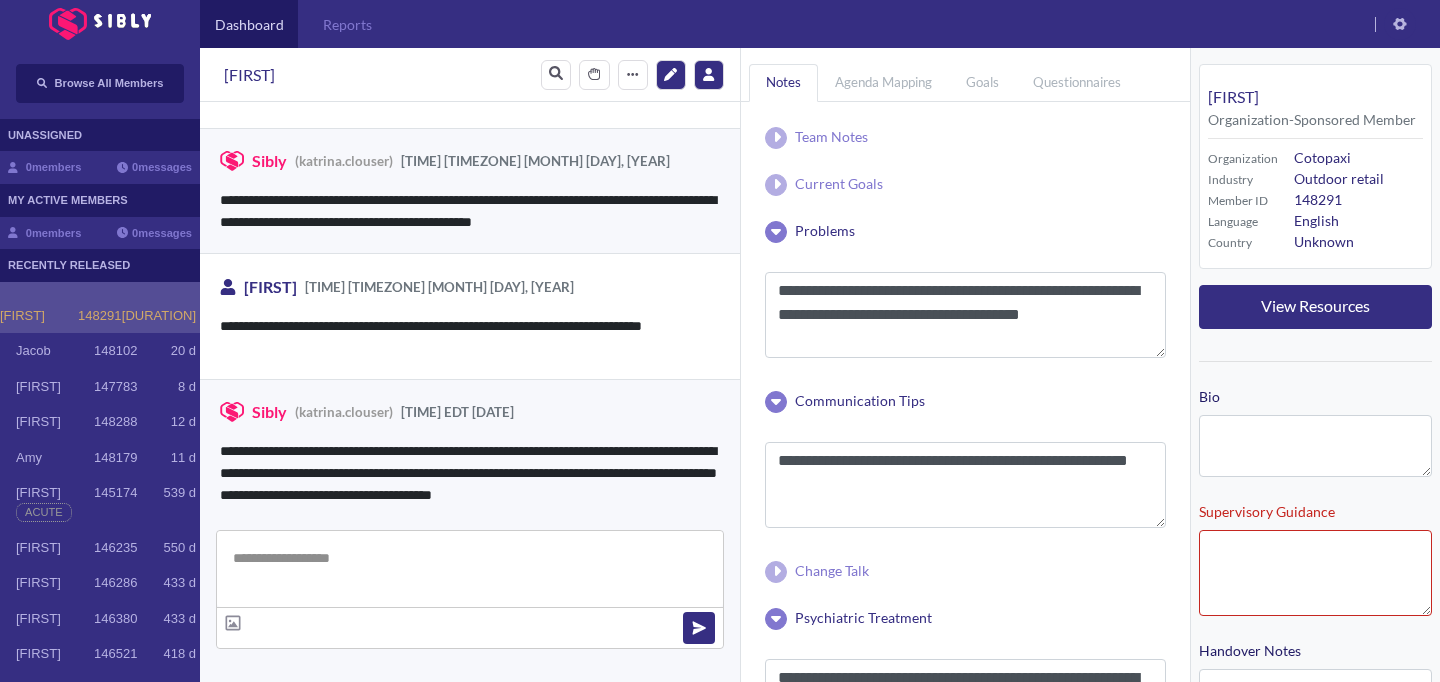 click on "148291" at bounding box center (99, 316) 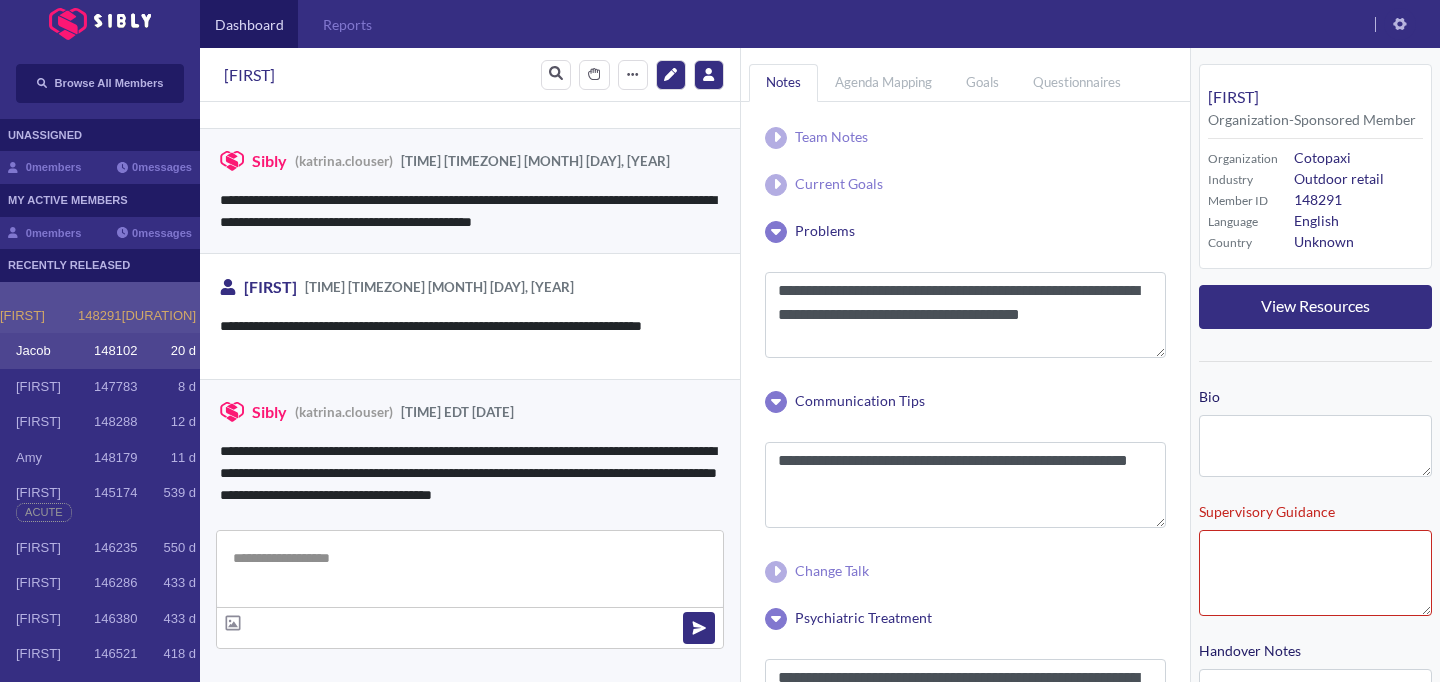 click on "148102" at bounding box center (99, 316) 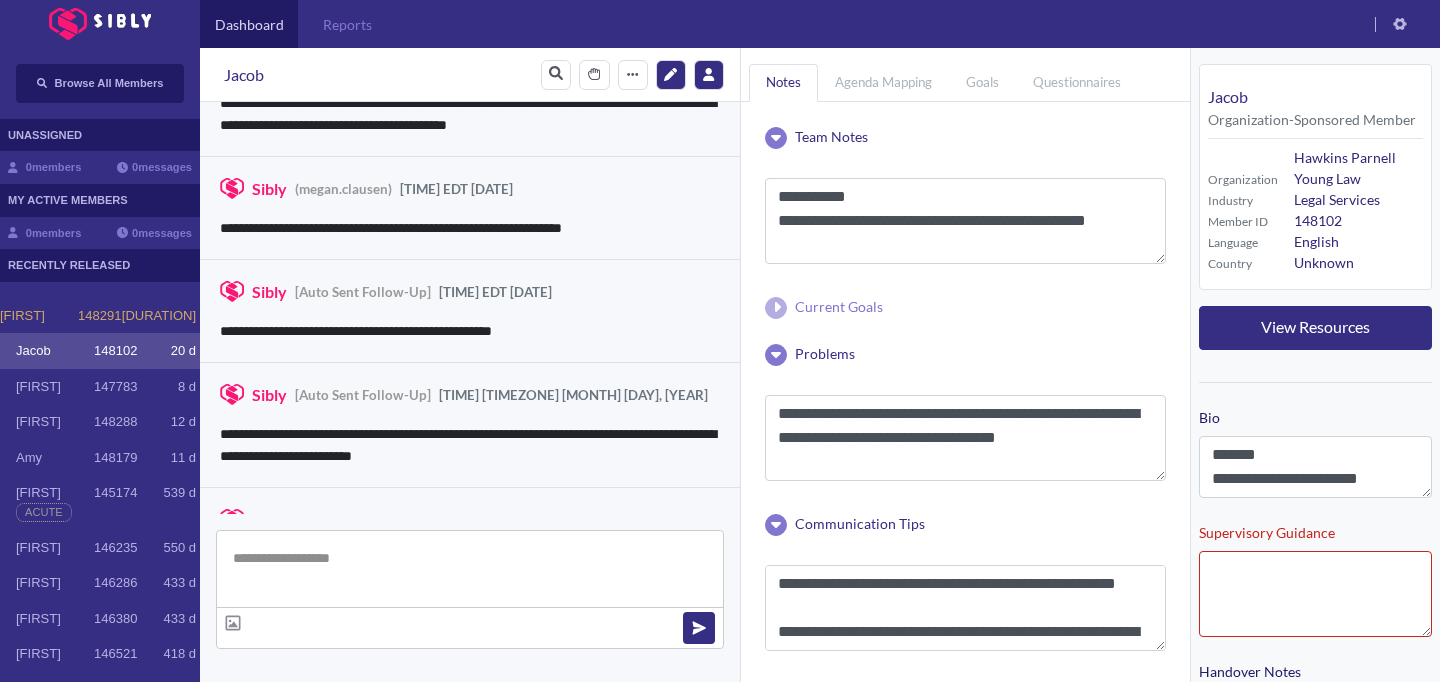 scroll, scrollTop: 3495, scrollLeft: 0, axis: vertical 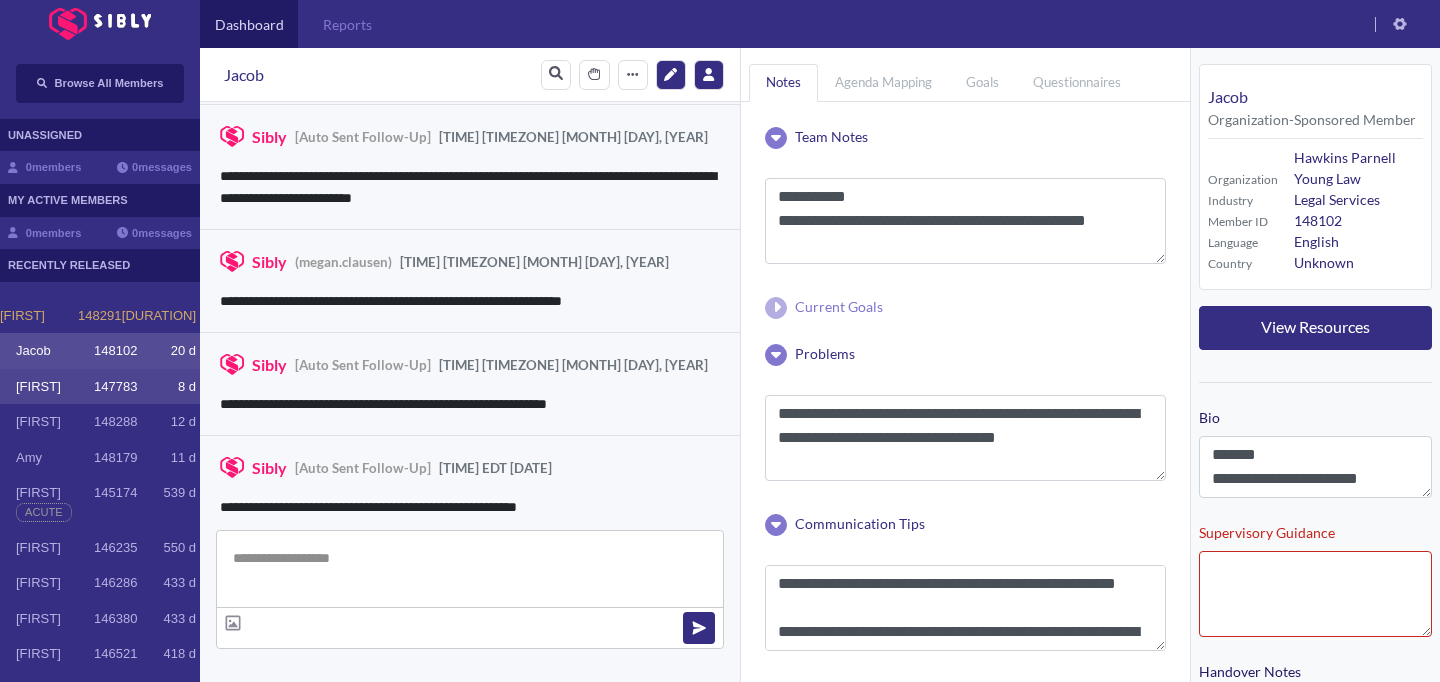 click on "[FIRST] [ID] [DURATION]" at bounding box center [98, 316] 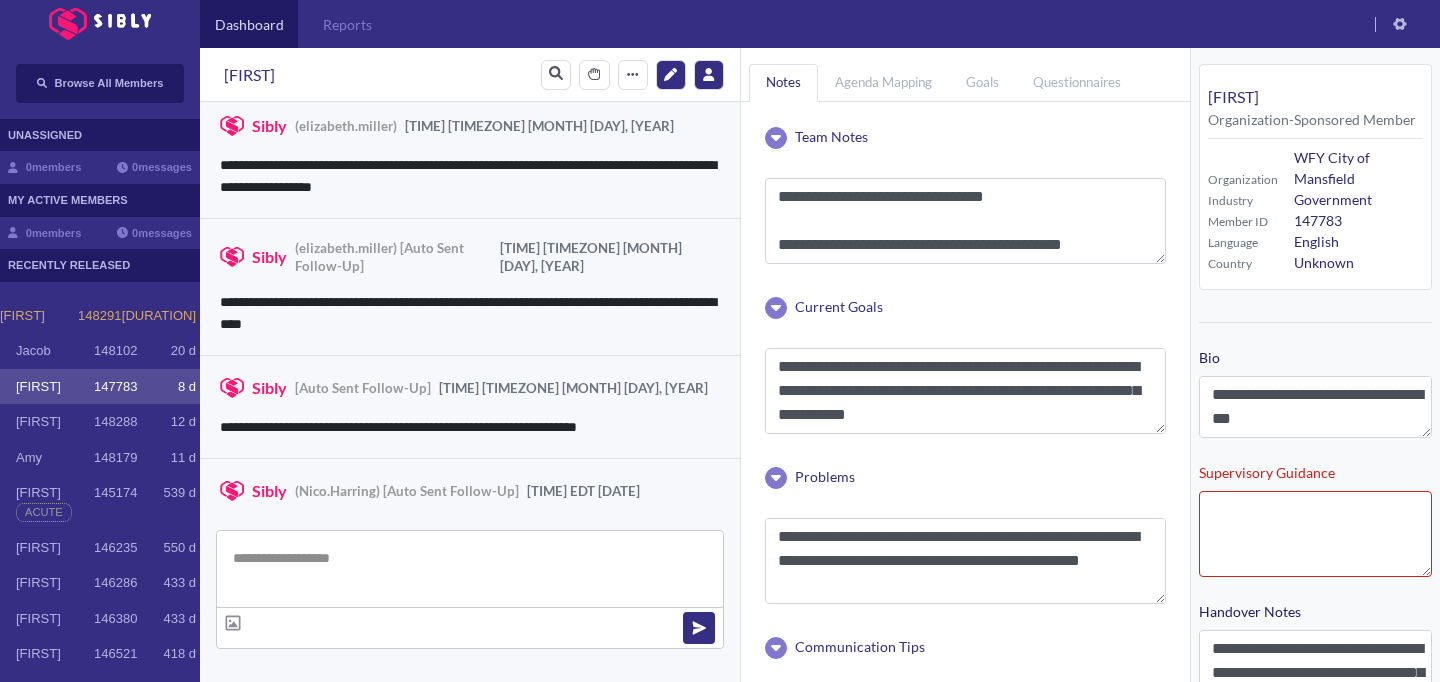 scroll, scrollTop: 3511, scrollLeft: 0, axis: vertical 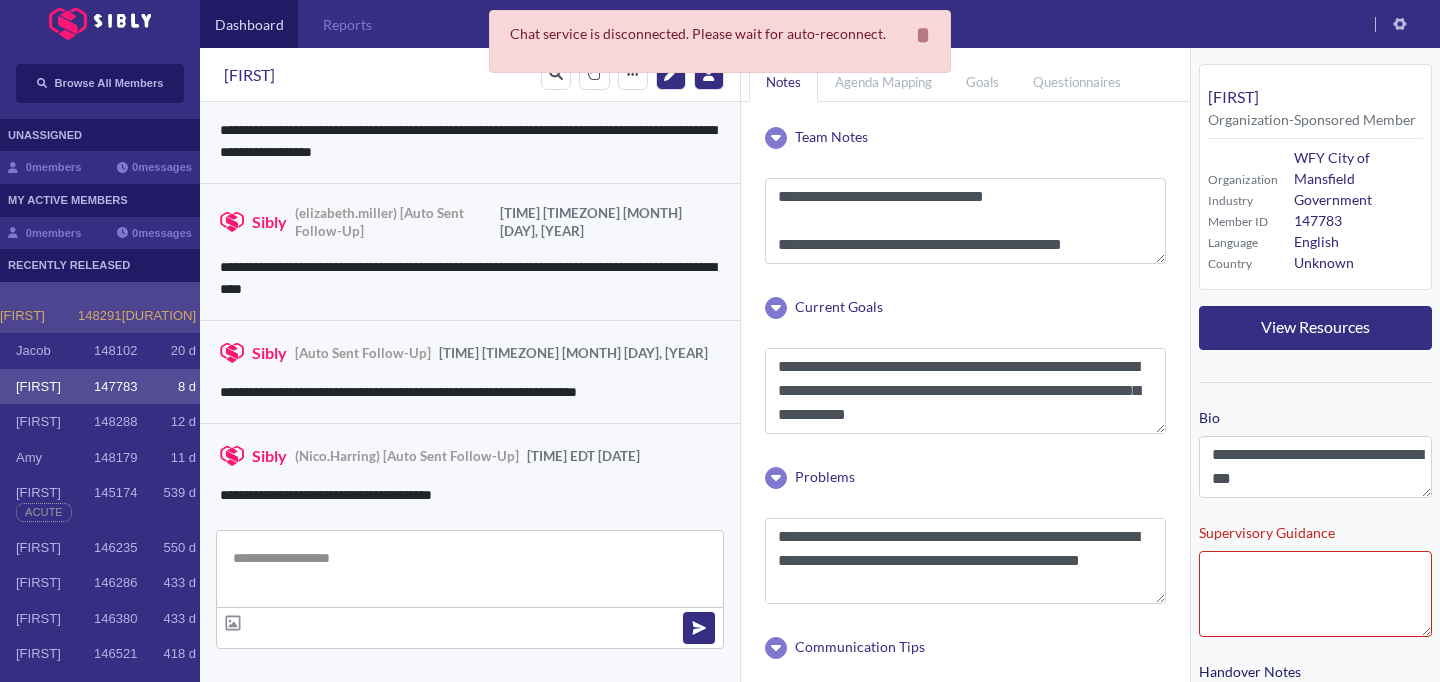 click on "148291" at bounding box center [99, 316] 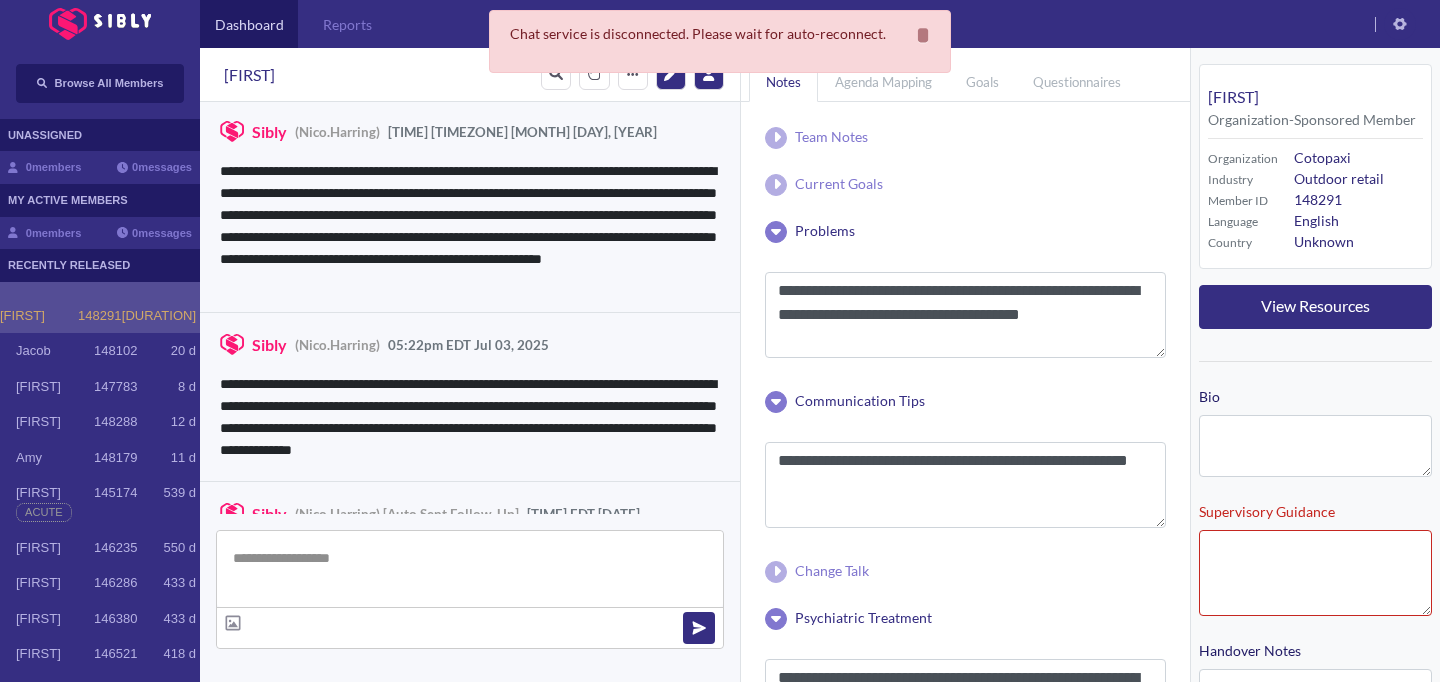 scroll, scrollTop: 4250, scrollLeft: 0, axis: vertical 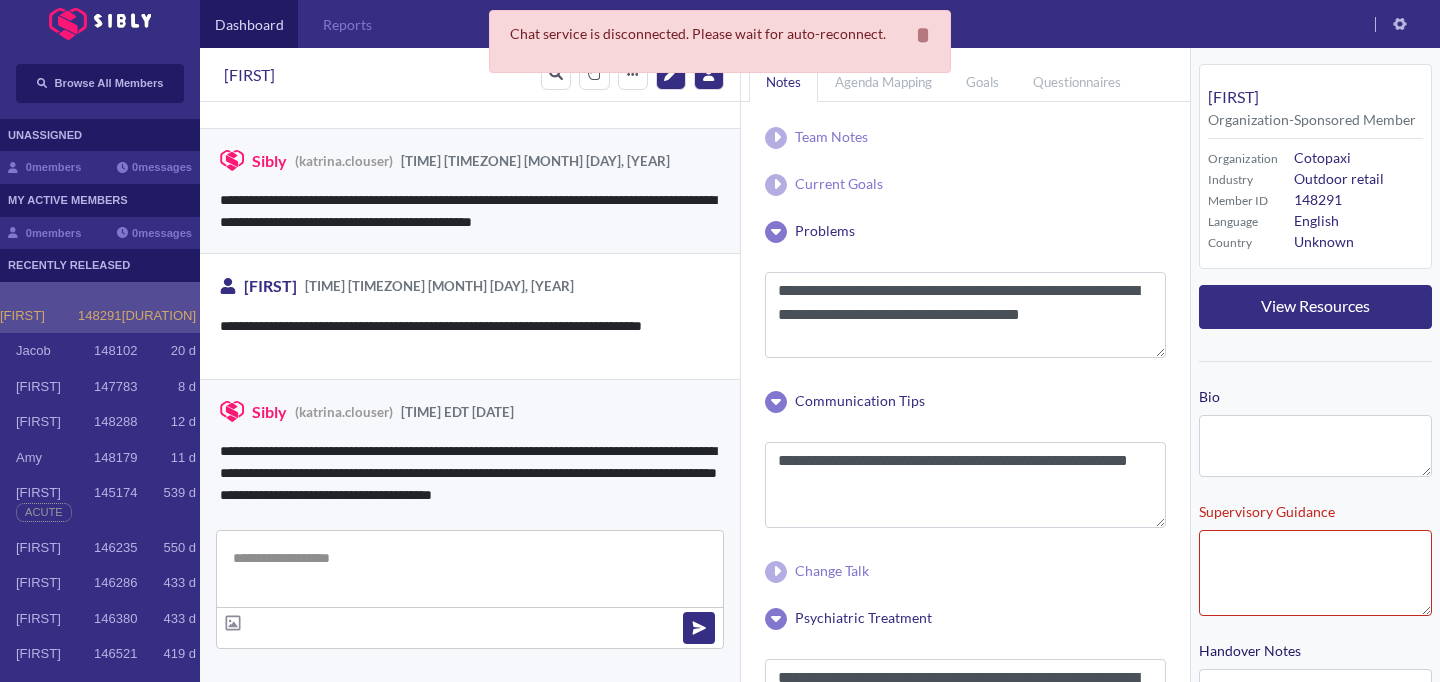 click on "148291" at bounding box center (99, 316) 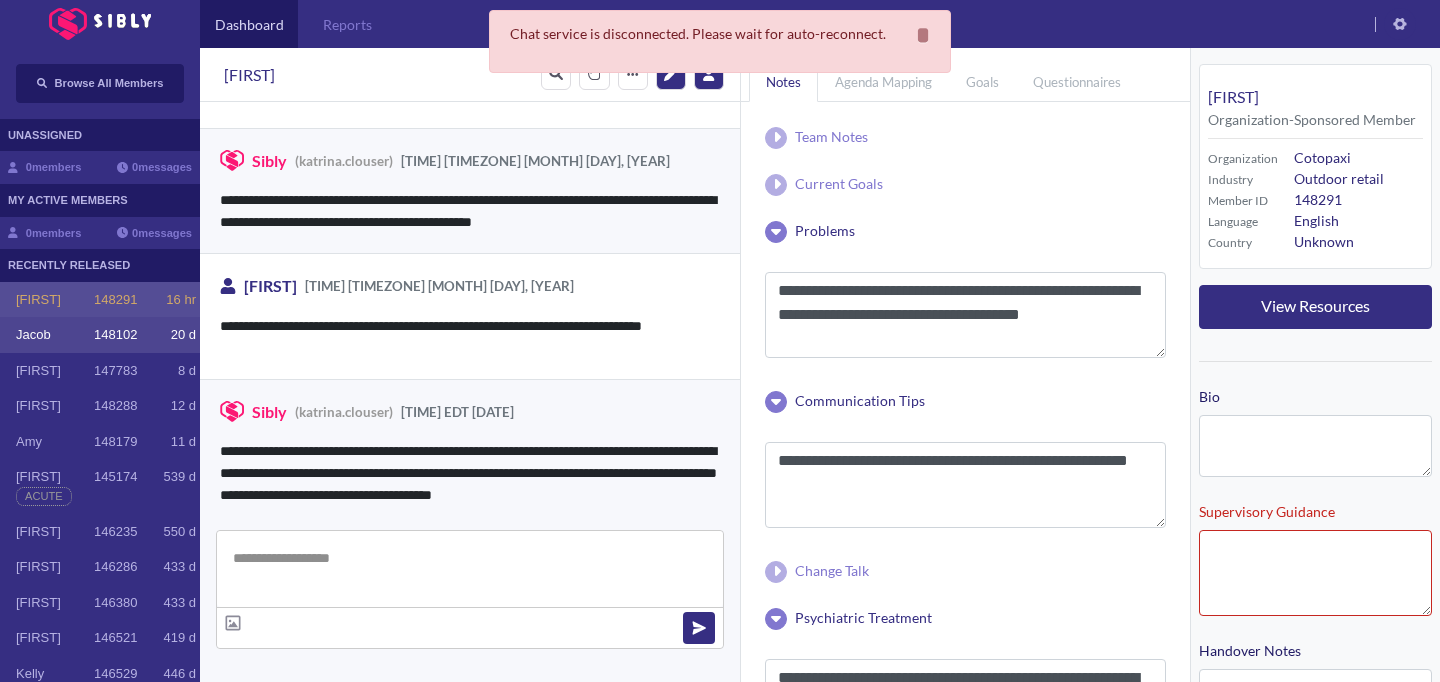 click on "Jacob" at bounding box center (55, 300) 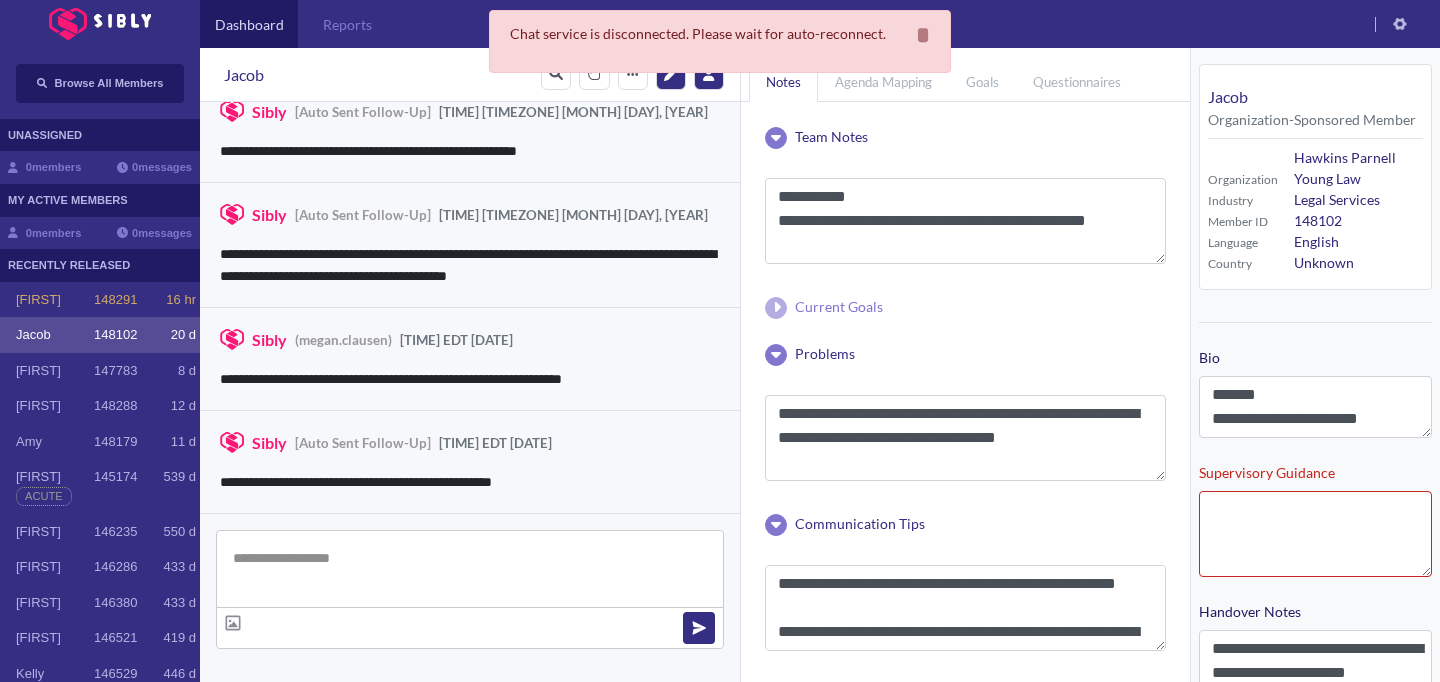 scroll, scrollTop: 3495, scrollLeft: 0, axis: vertical 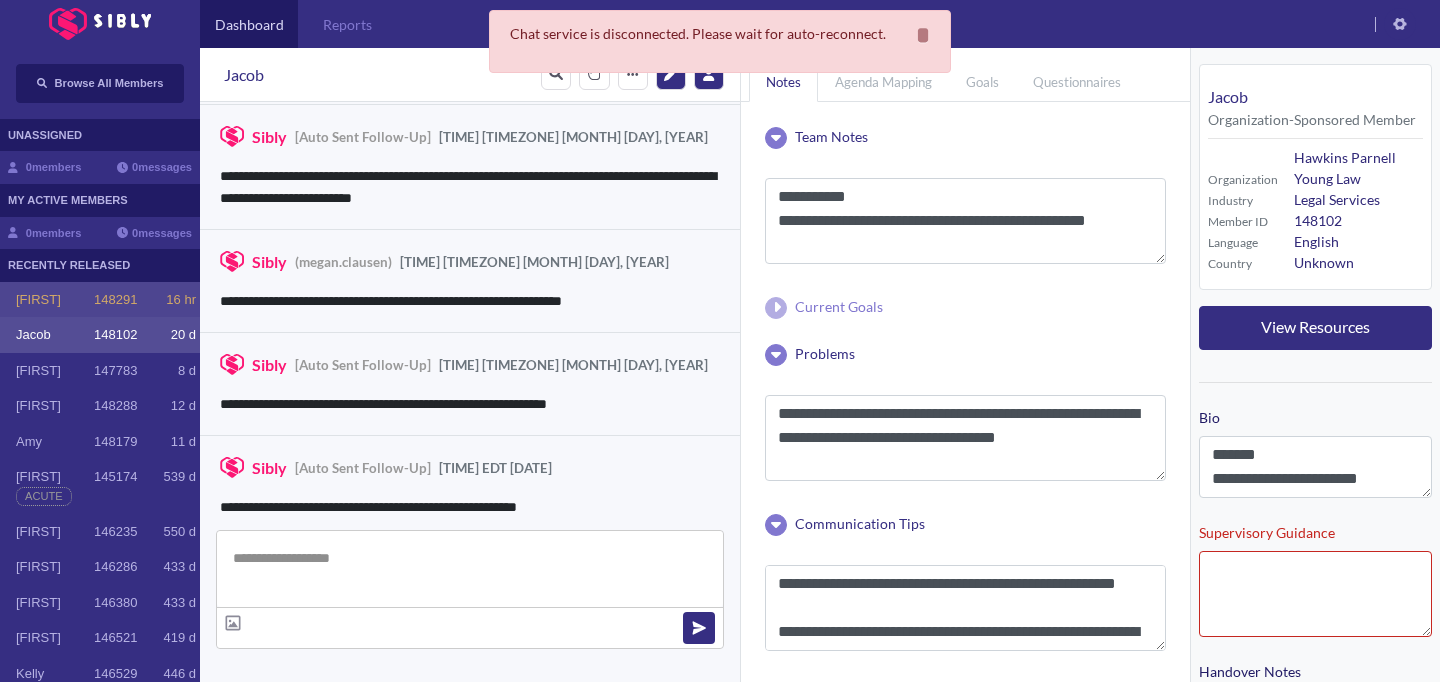 click on "148291" at bounding box center (115, 300) 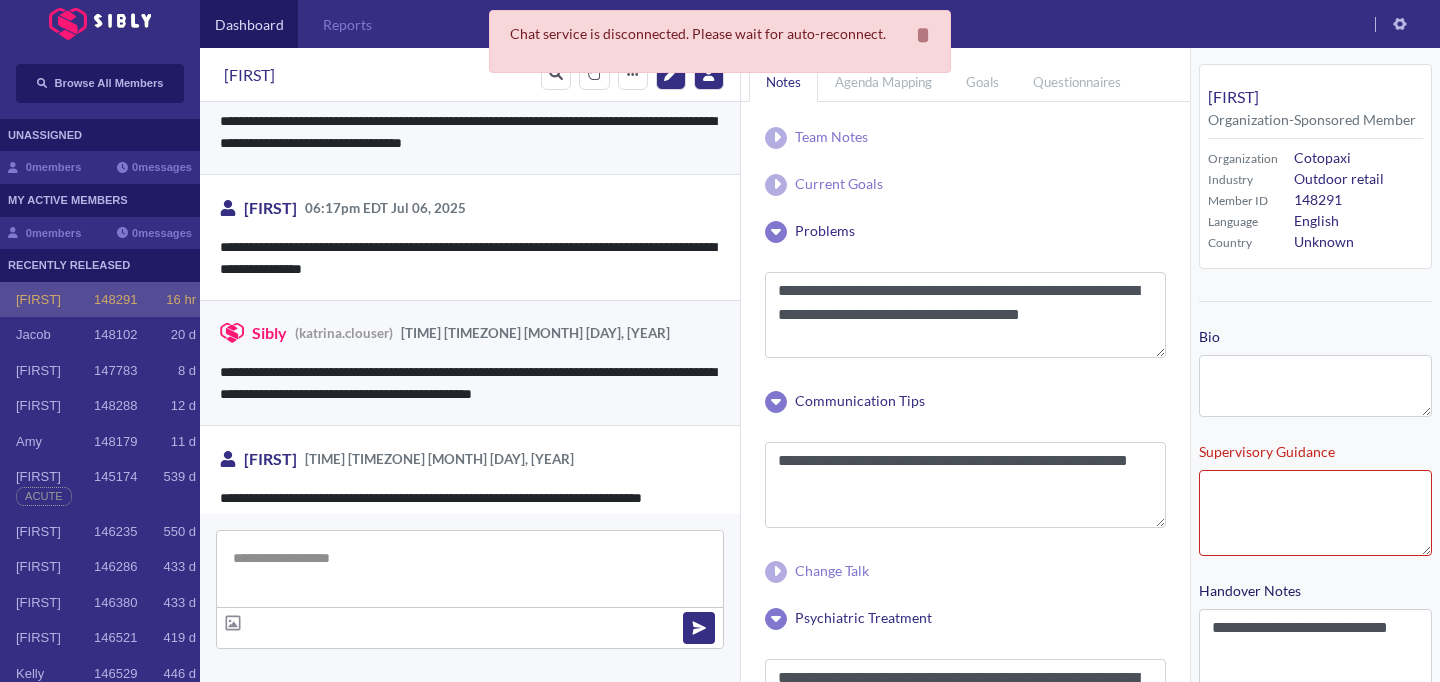 scroll, scrollTop: 4201, scrollLeft: 0, axis: vertical 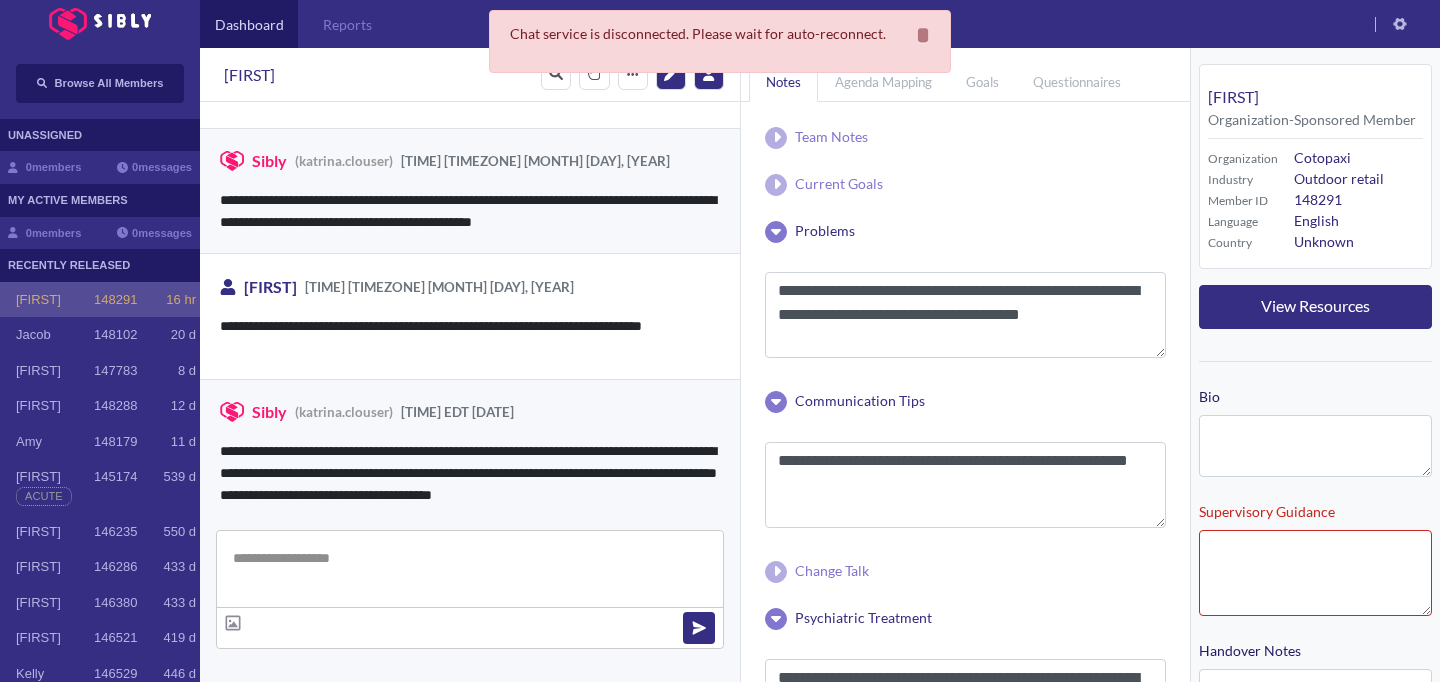 click on "148291" at bounding box center (115, 300) 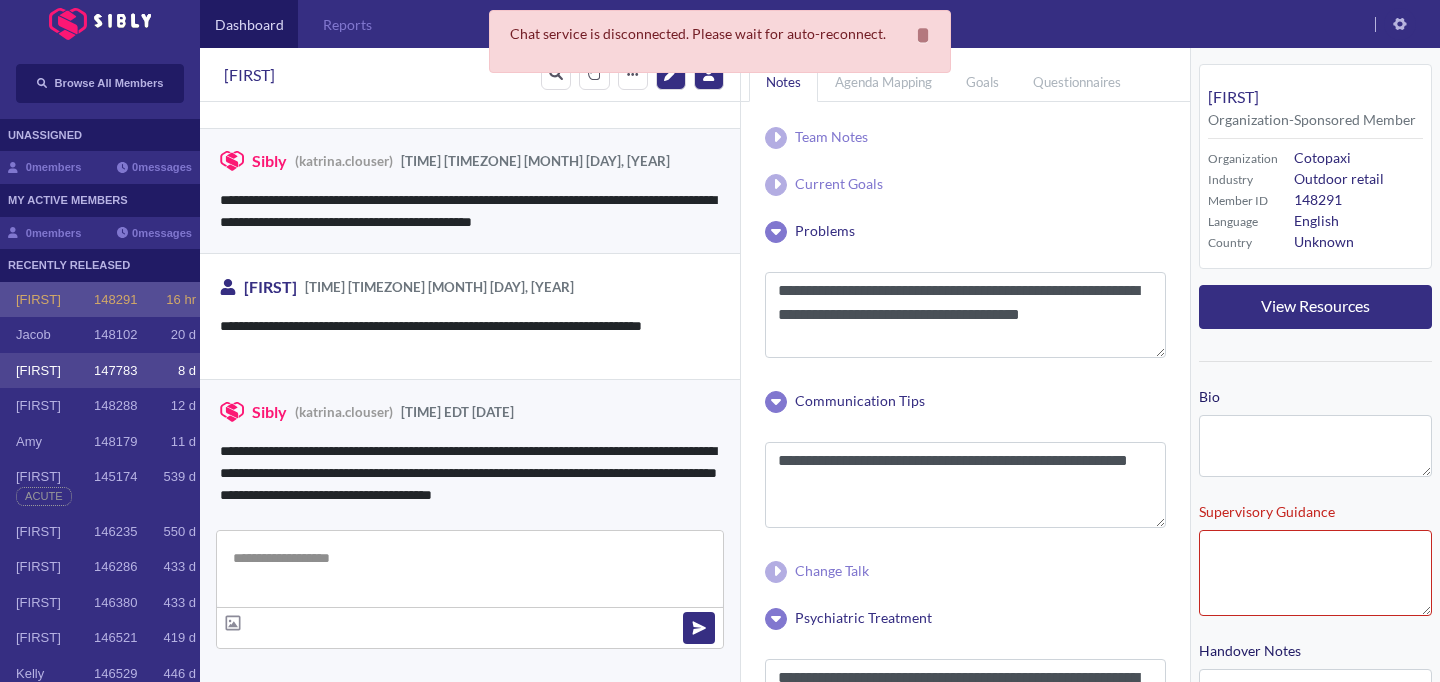 click on "147783" at bounding box center (115, 300) 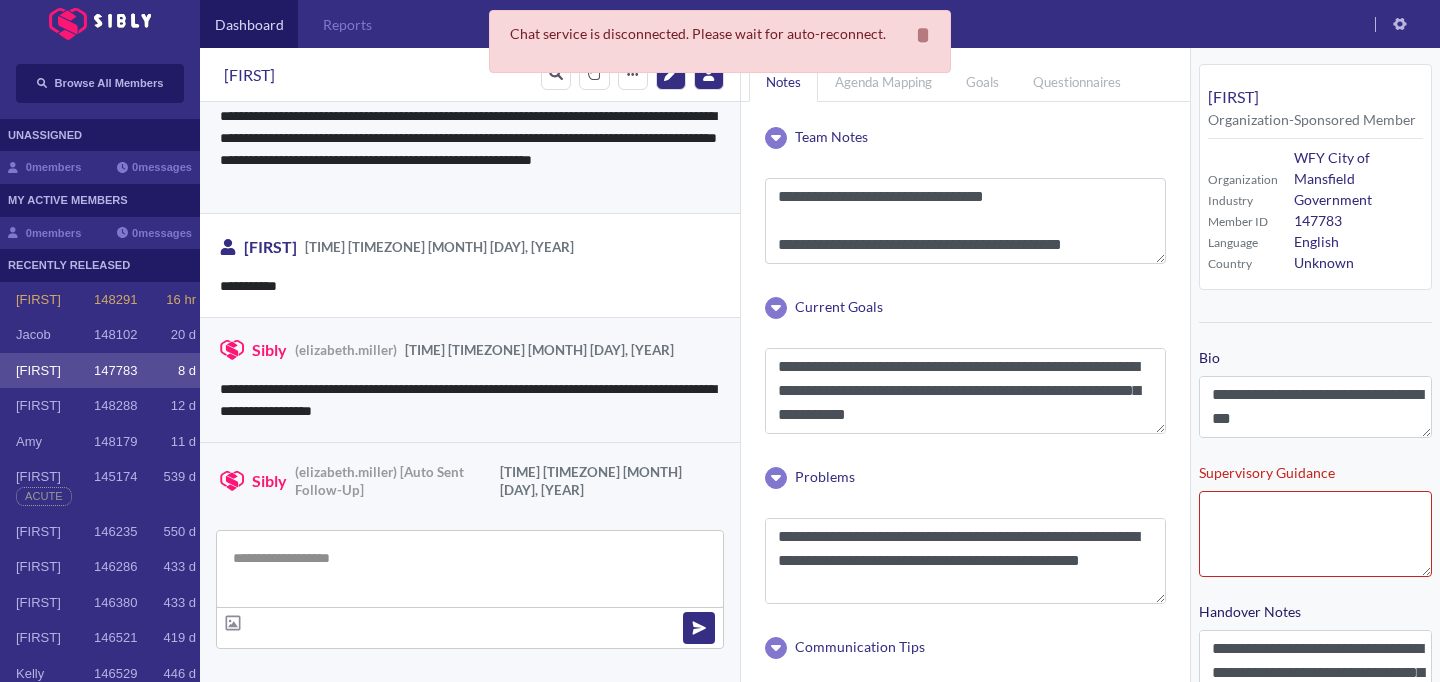 scroll, scrollTop: 3511, scrollLeft: 0, axis: vertical 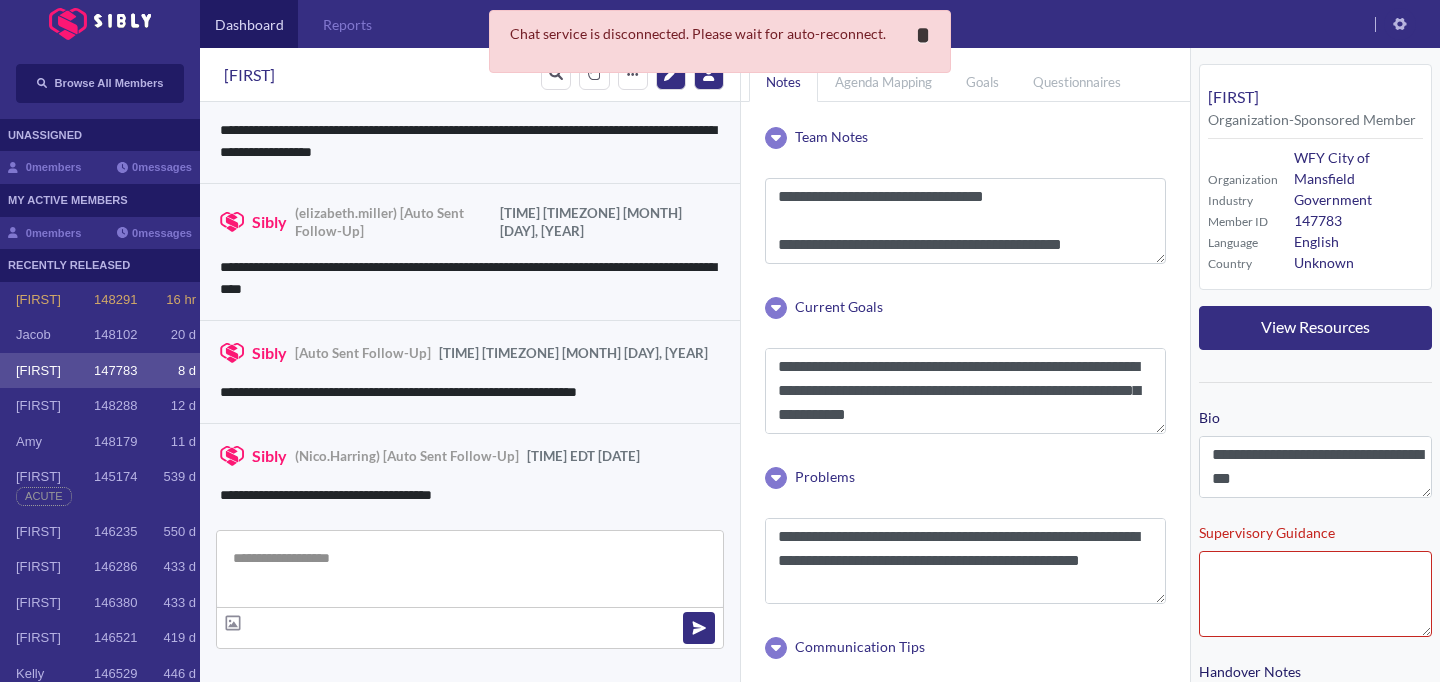 click on "*" at bounding box center (923, 35) 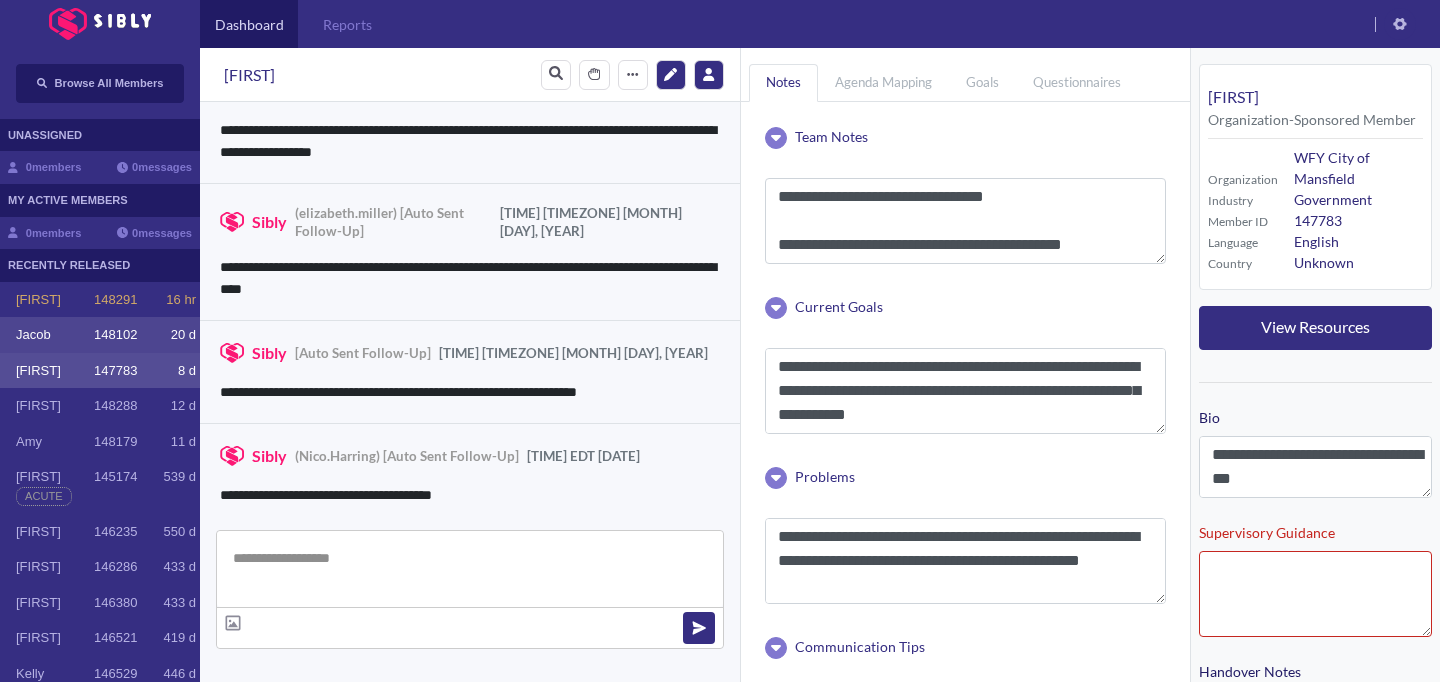 click on "148102" at bounding box center (115, 300) 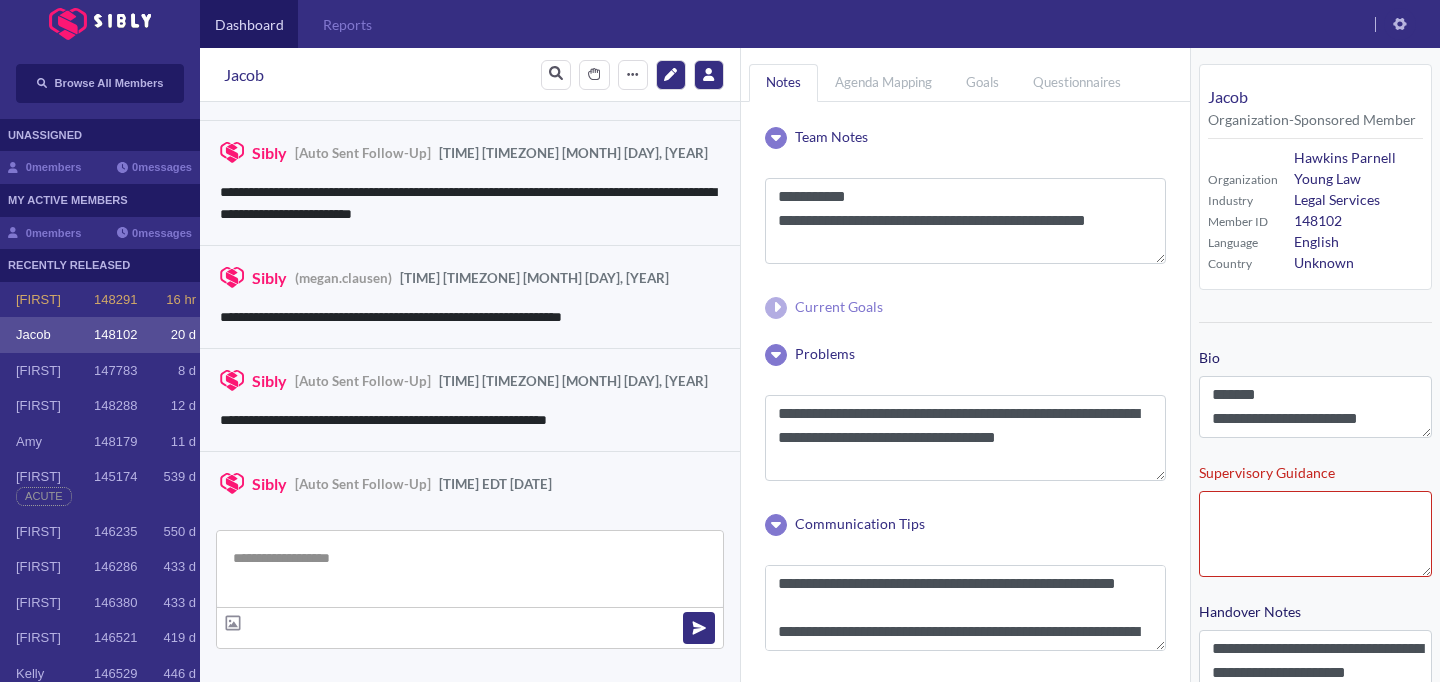 scroll, scrollTop: 3495, scrollLeft: 0, axis: vertical 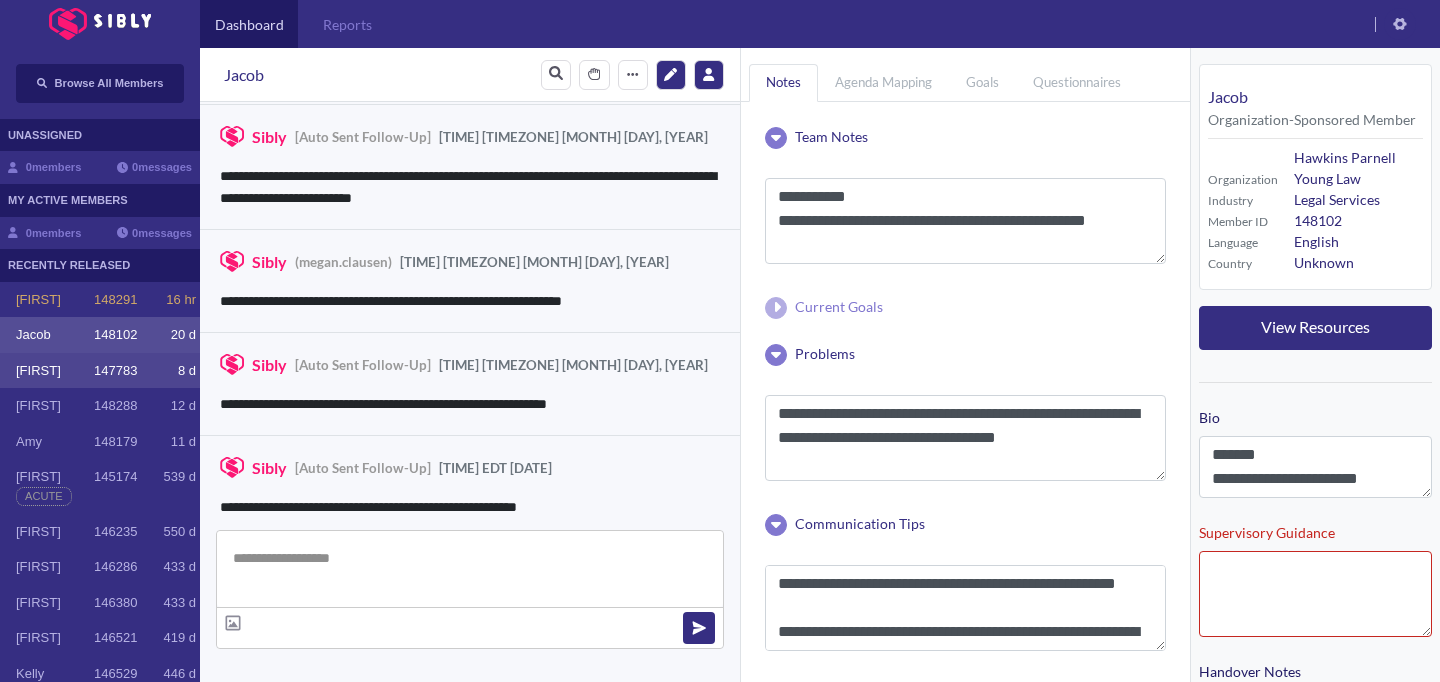 click on "147783" at bounding box center [115, 300] 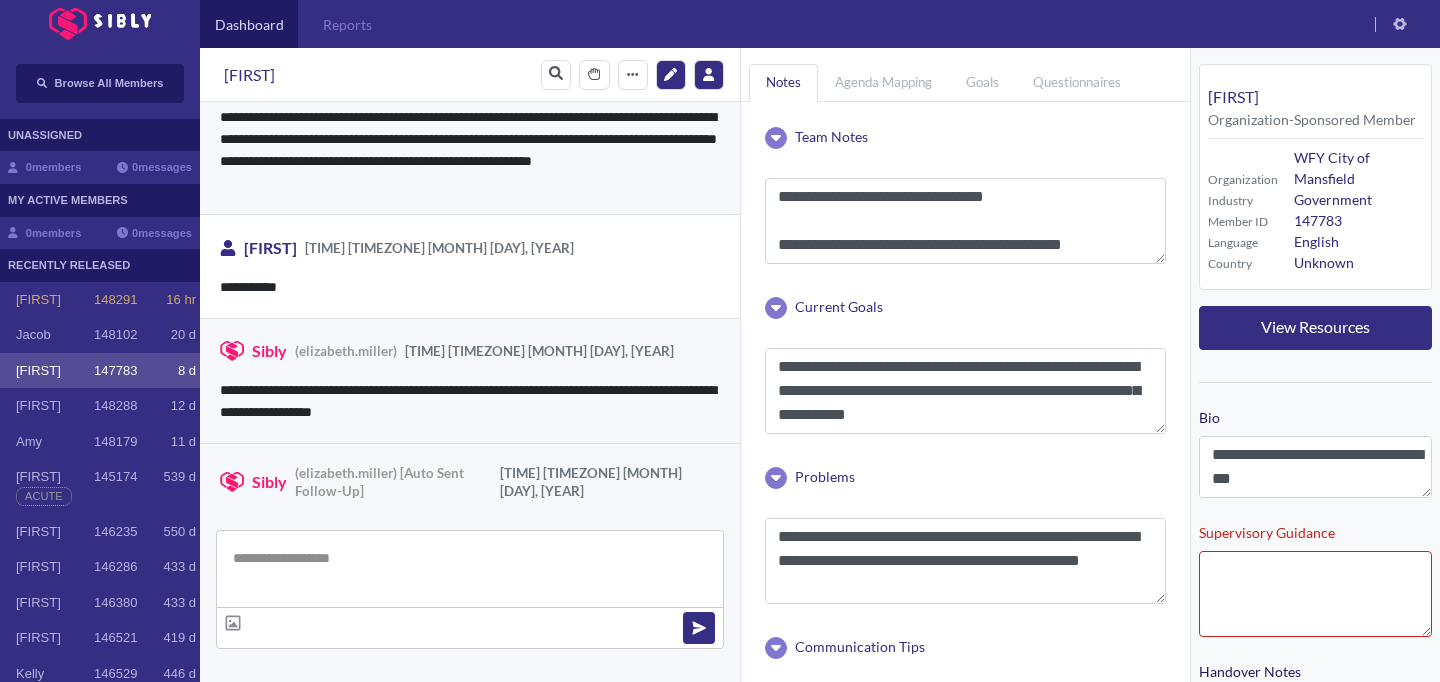 scroll, scrollTop: 3511, scrollLeft: 0, axis: vertical 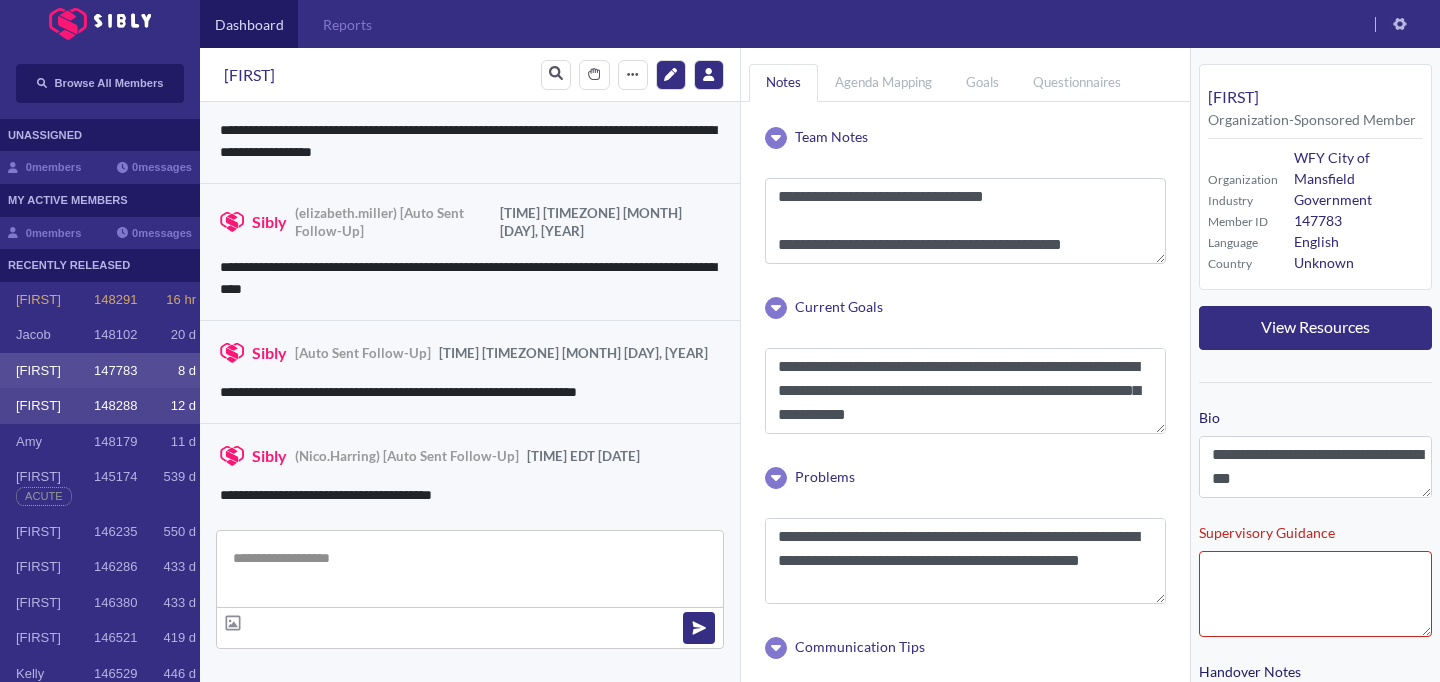 click on "148288" at bounding box center [115, 300] 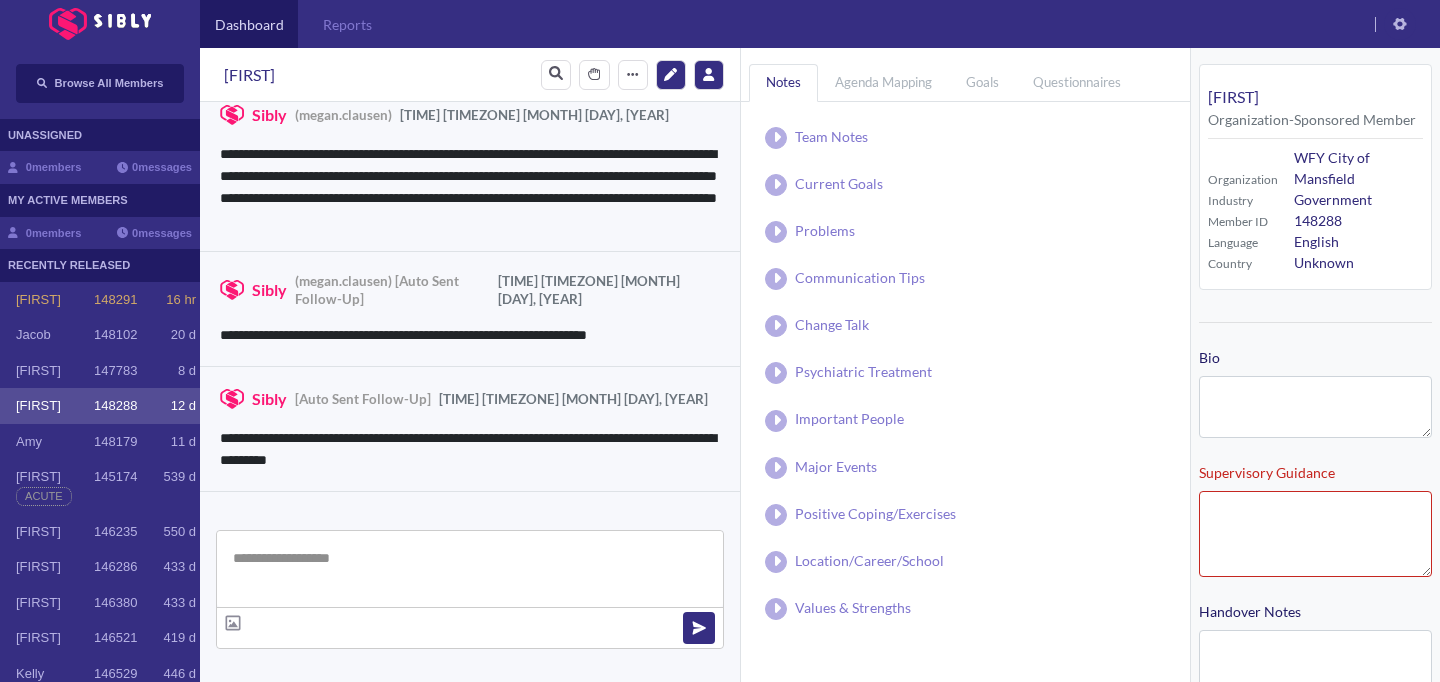 scroll, scrollTop: 589, scrollLeft: 0, axis: vertical 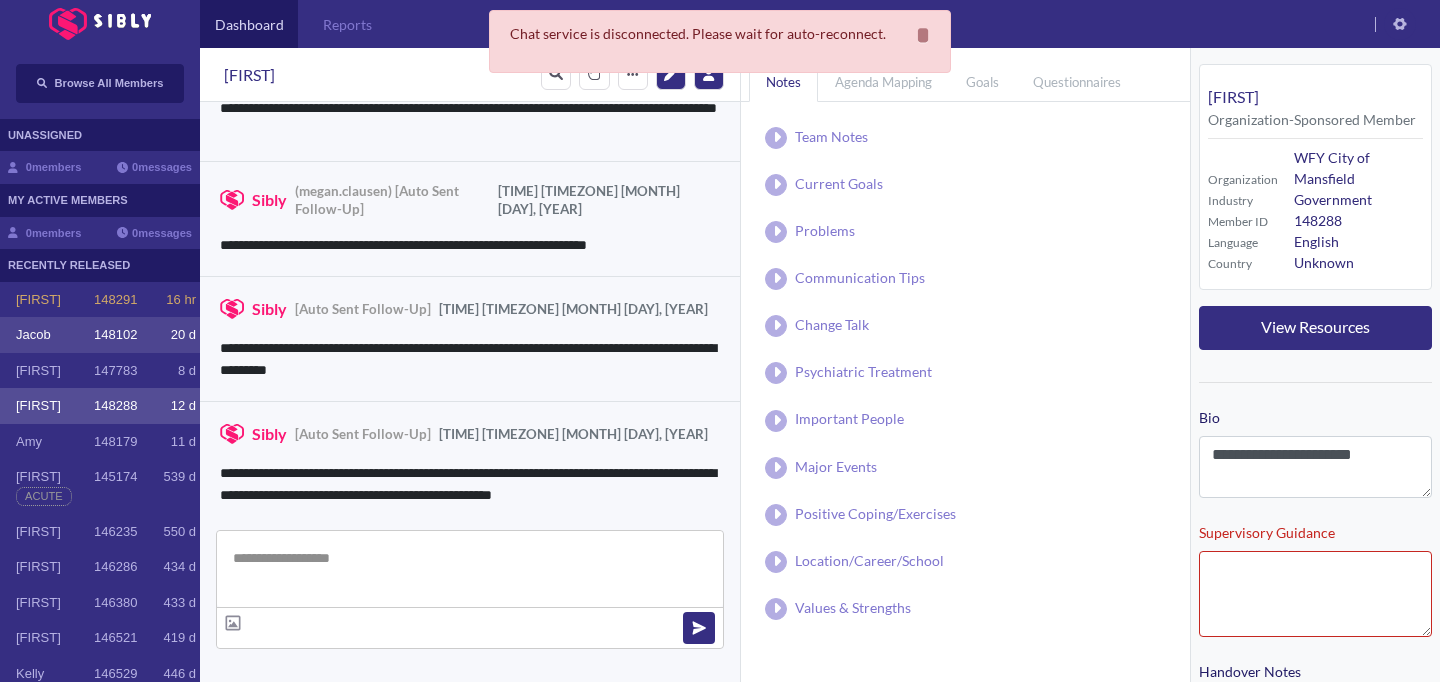 click on "148102" at bounding box center (115, 300) 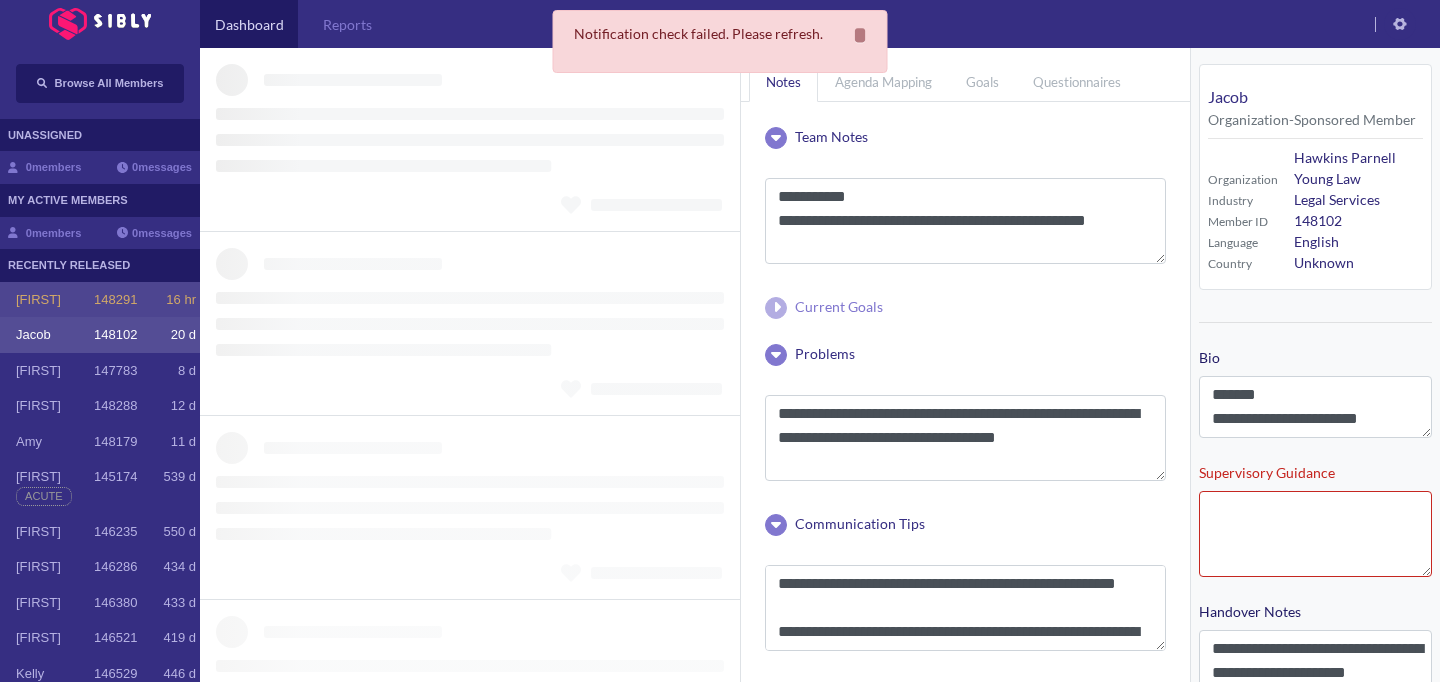 click on "148291" at bounding box center (115, 300) 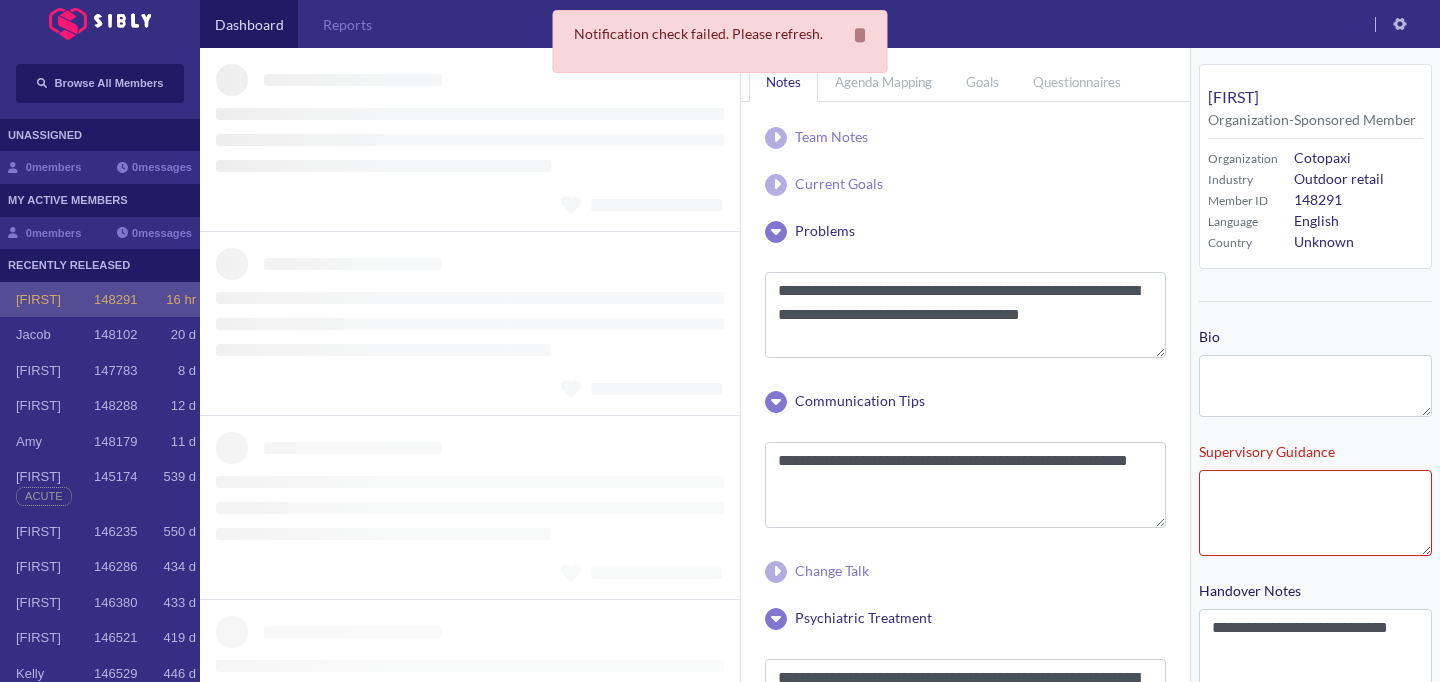 click on "148291" at bounding box center [115, 300] 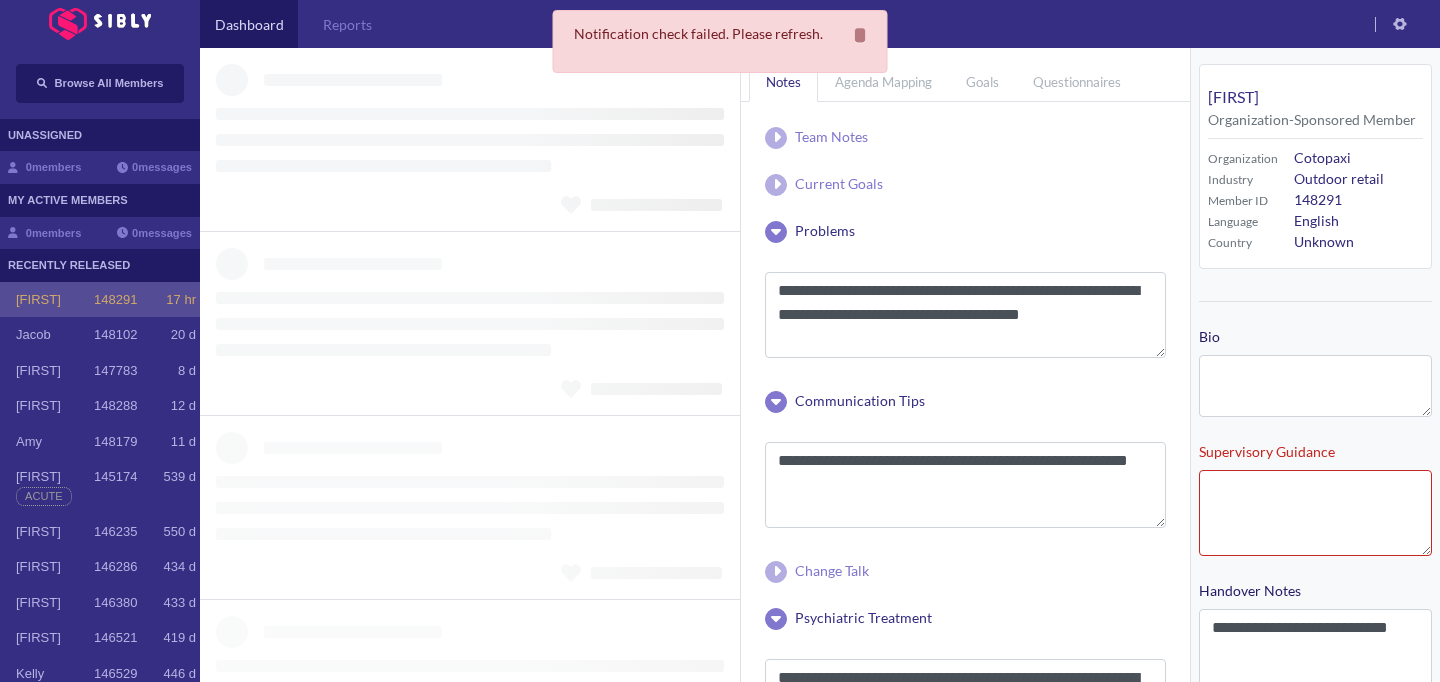 click on "148291" at bounding box center [115, 300] 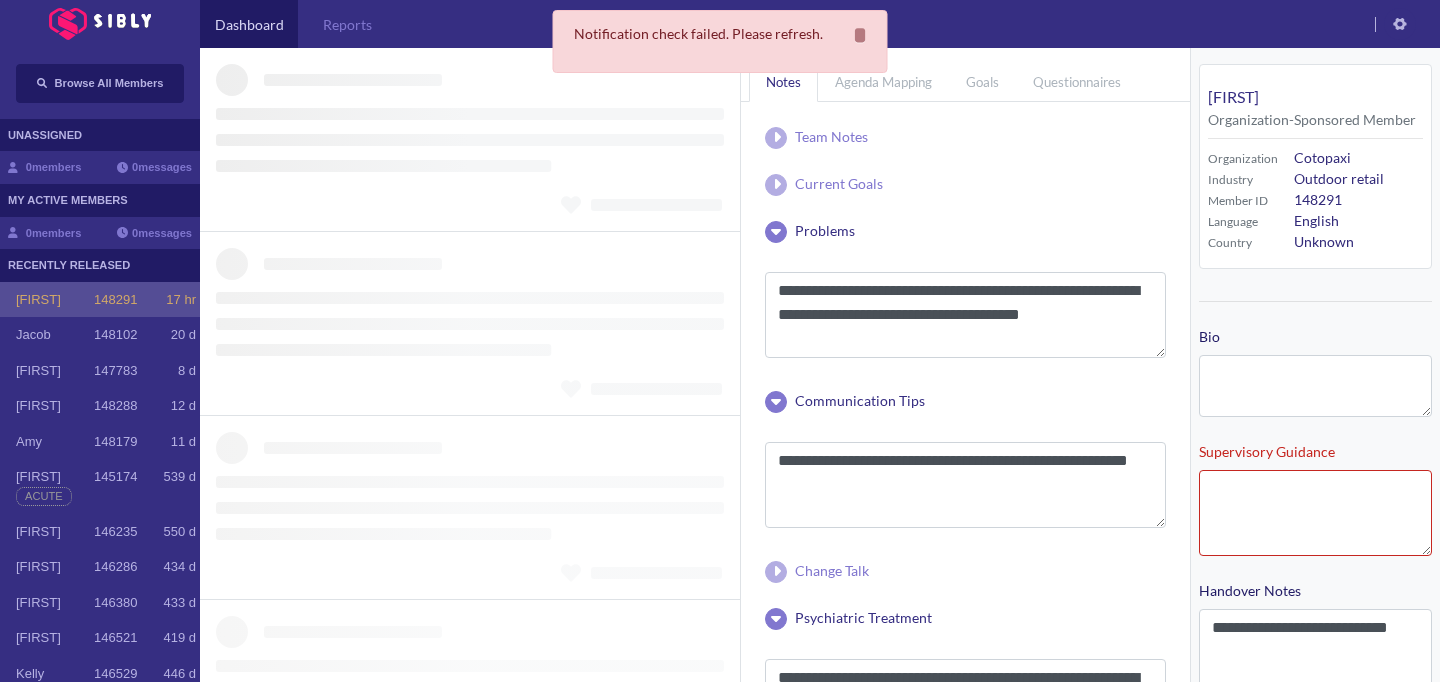 click on "148291" at bounding box center [115, 300] 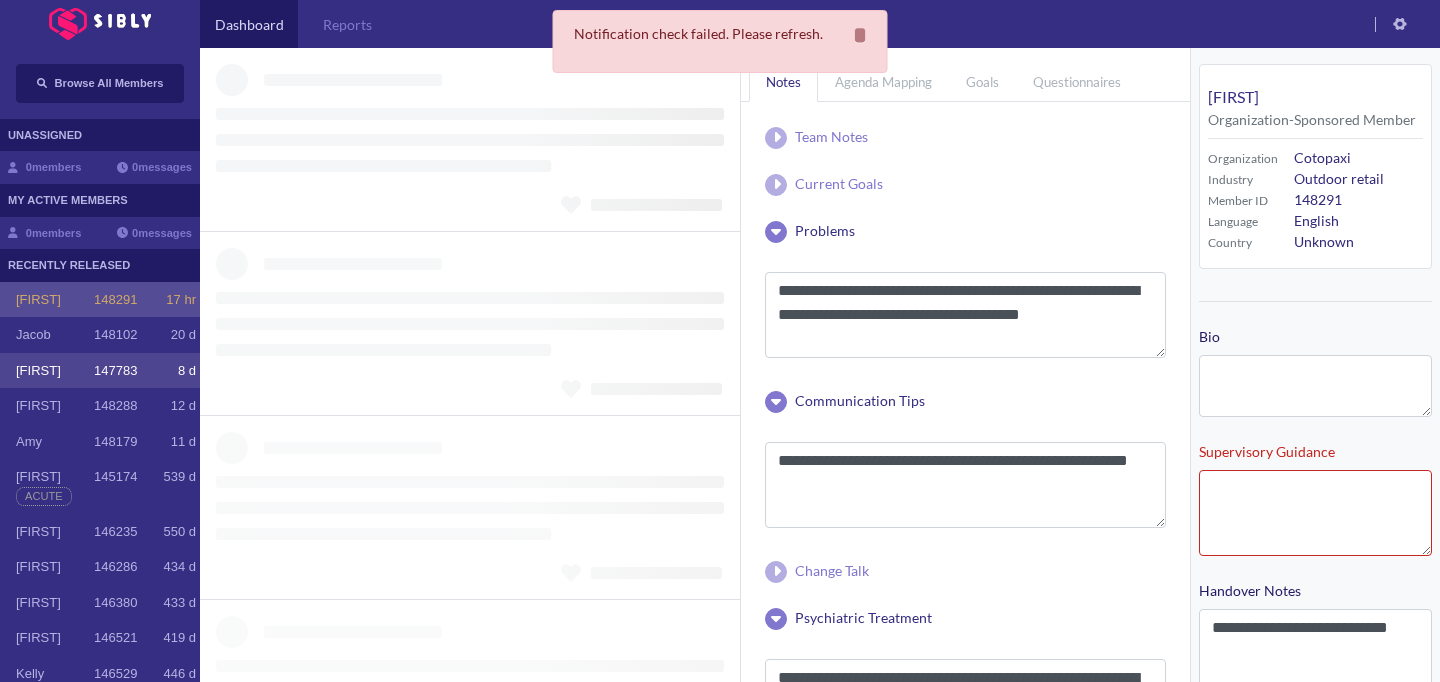 click on "[FIRST]" at bounding box center (55, 300) 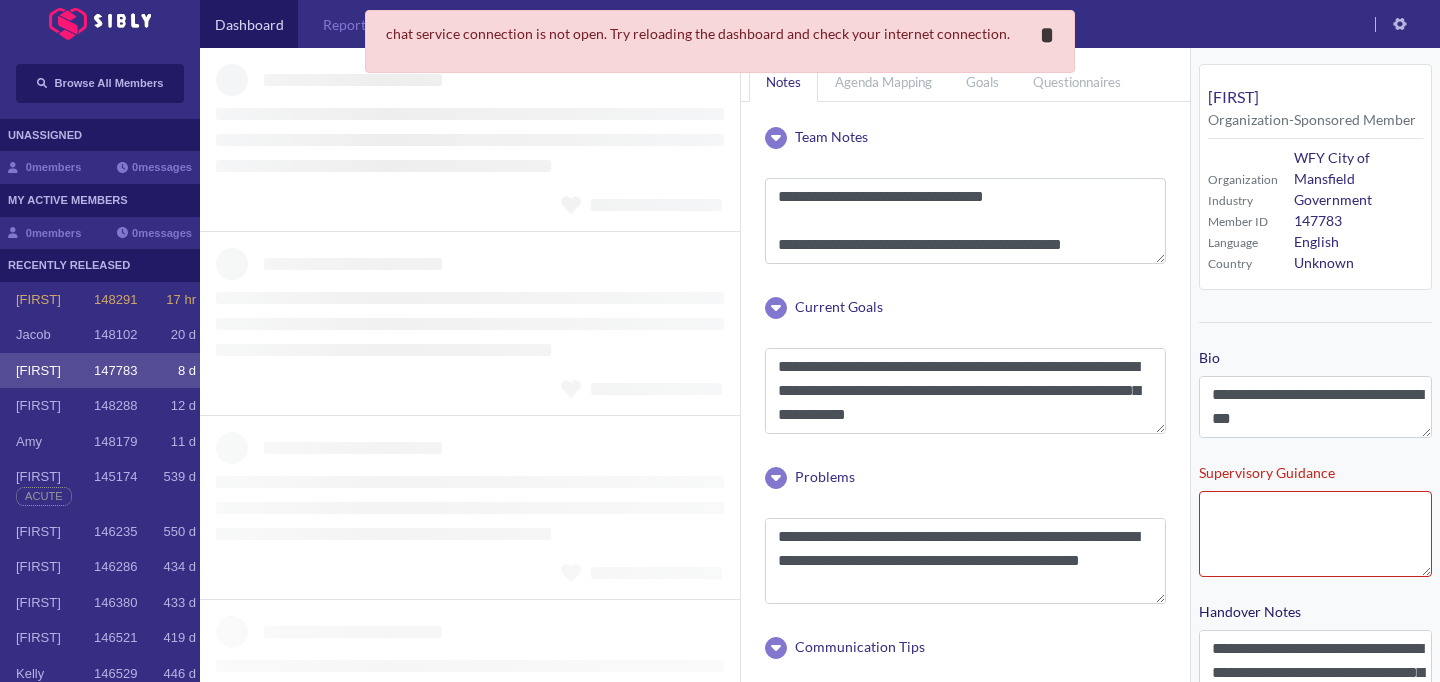 click on "**********" at bounding box center [1047, 35] 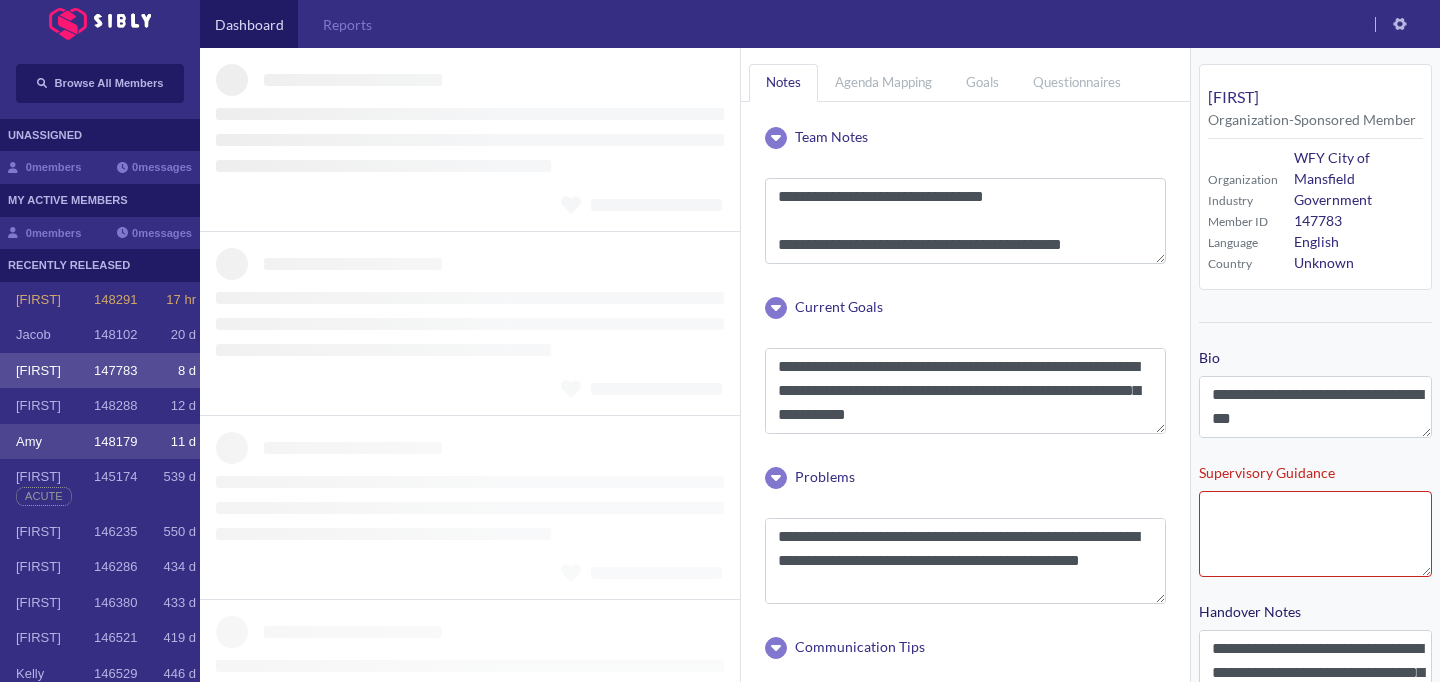 click on "148179" at bounding box center [115, 300] 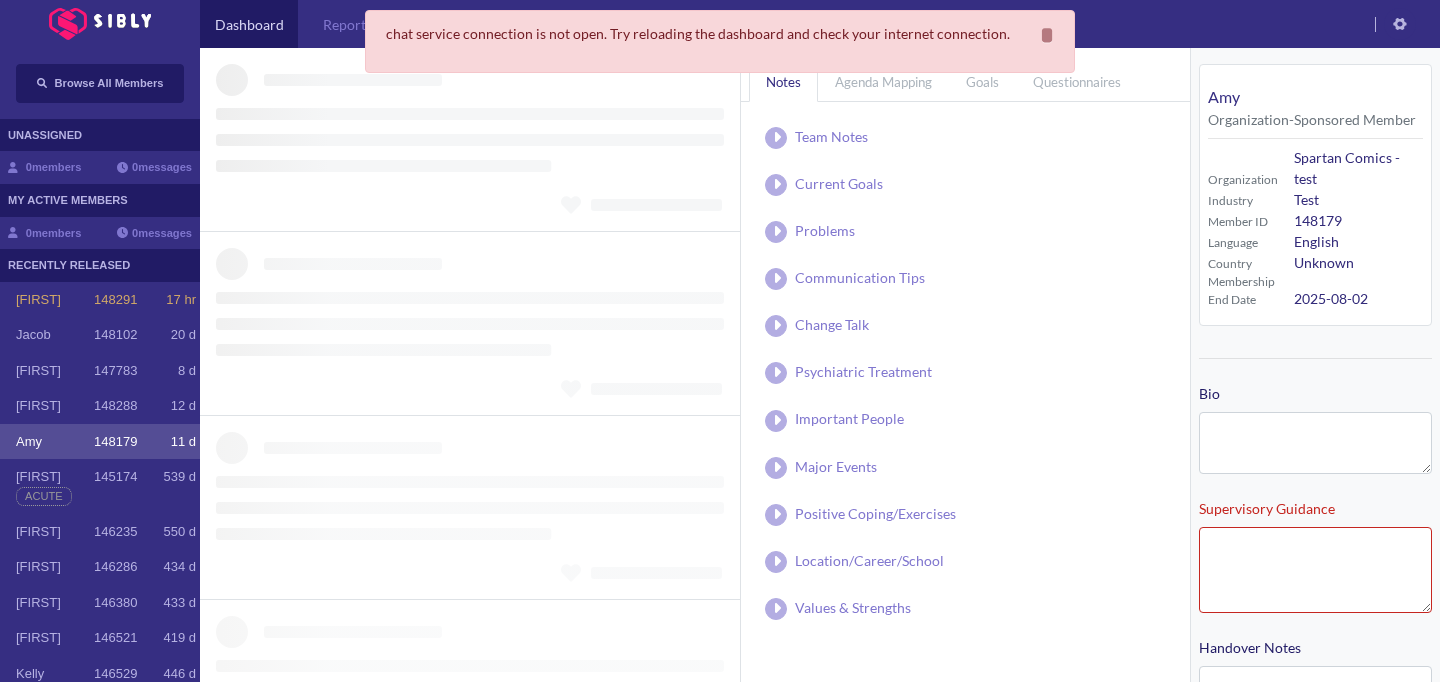 click on "Team Notes Save" at bounding box center [965, 137] 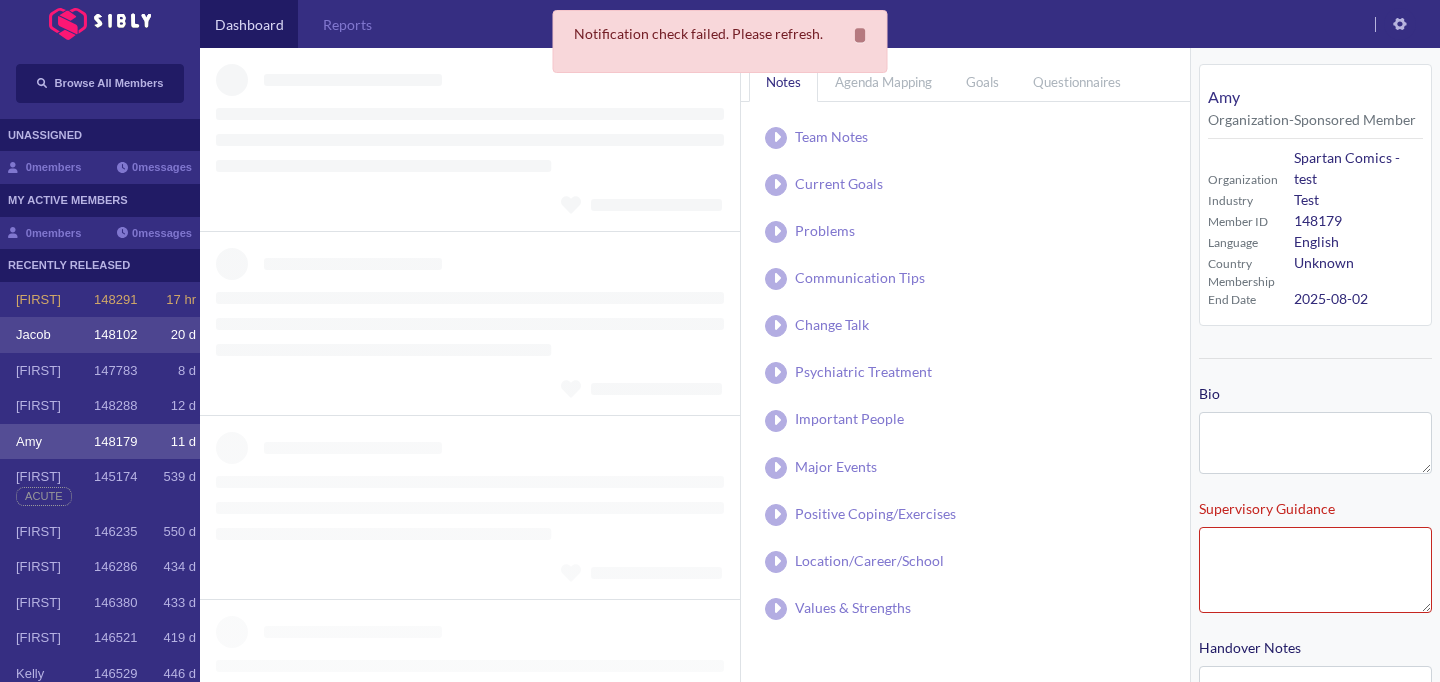 click on "[FIRST] [ID] [DURATION]" at bounding box center [106, 300] 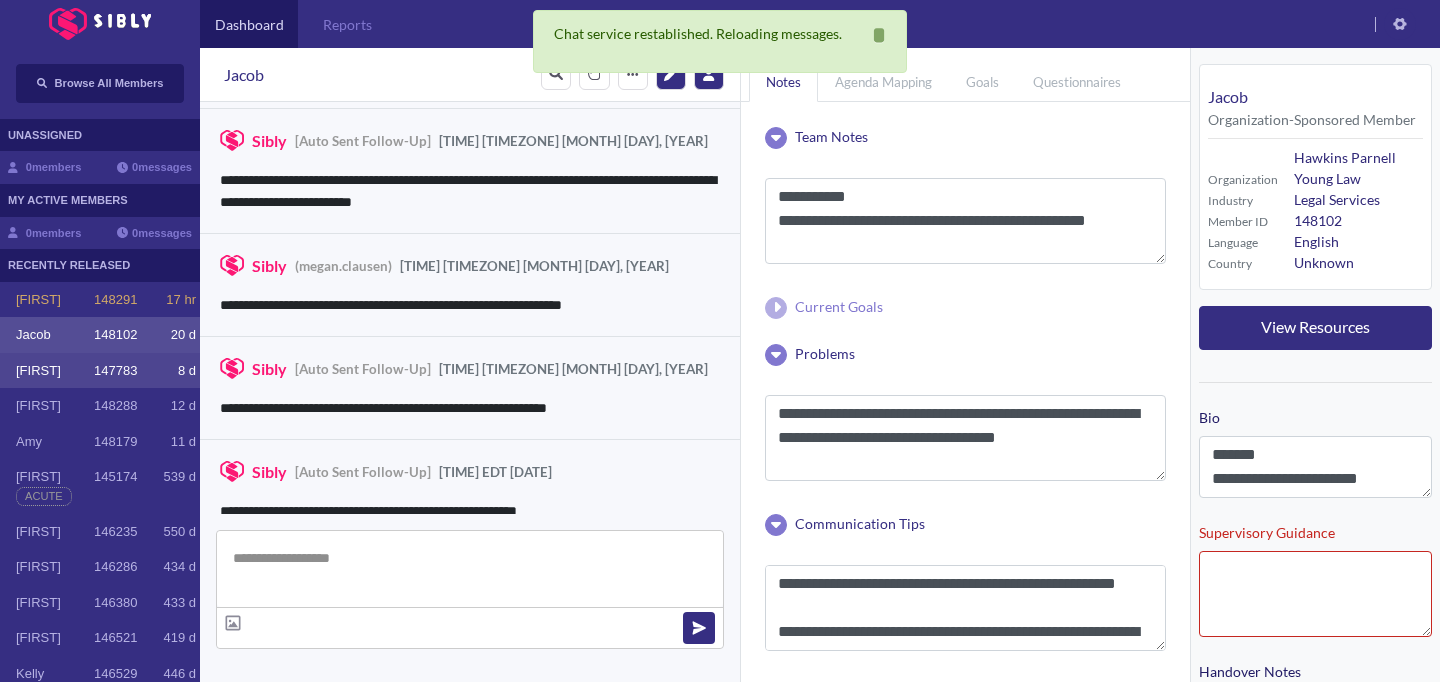 scroll, scrollTop: 3495, scrollLeft: 0, axis: vertical 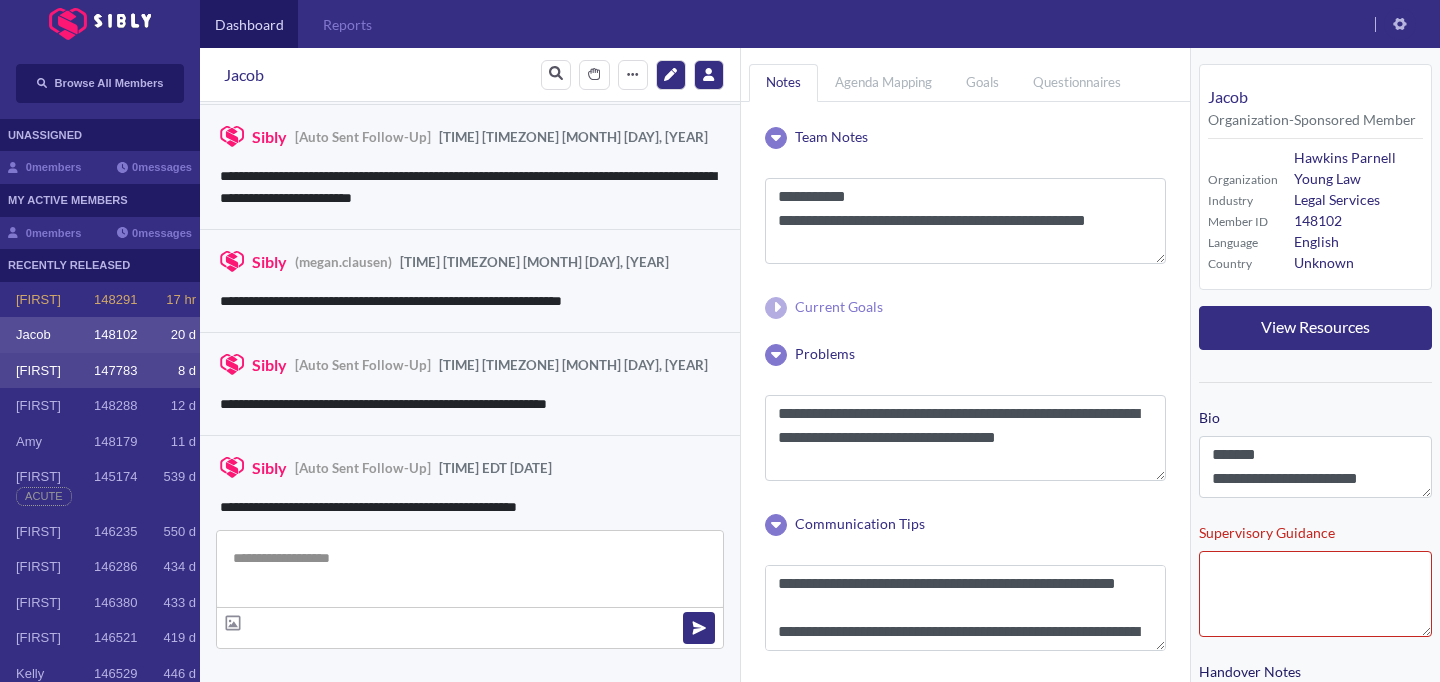 click on "147783" at bounding box center (115, 300) 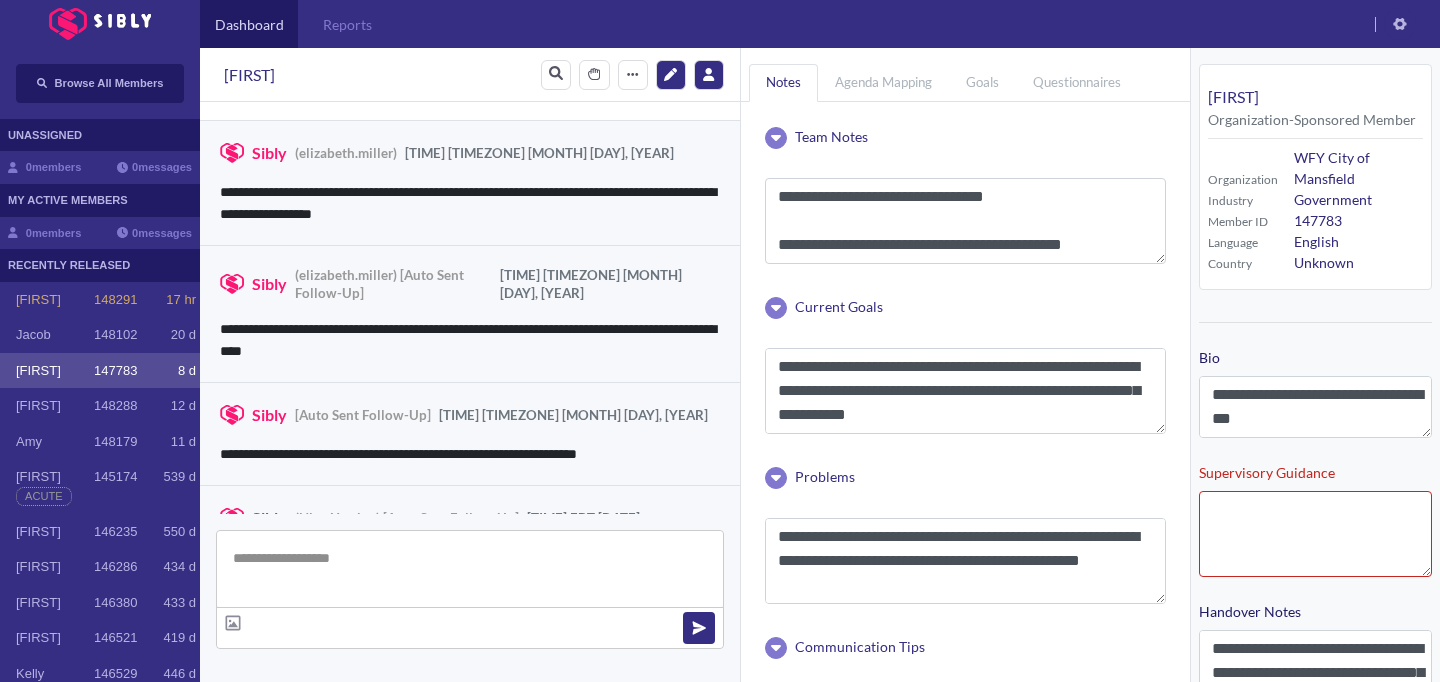 scroll, scrollTop: 3511, scrollLeft: 0, axis: vertical 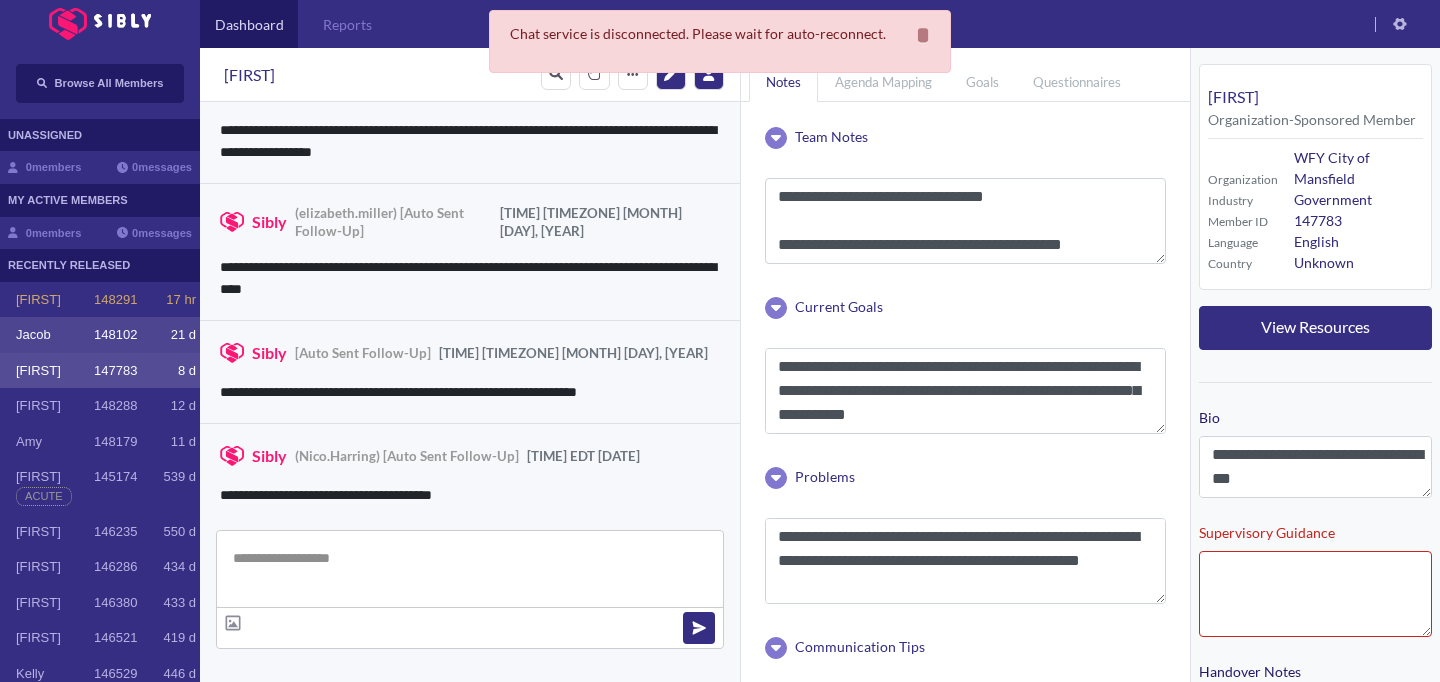 click on "[FIRST] [ID] [DURATION]" at bounding box center (100, 335) 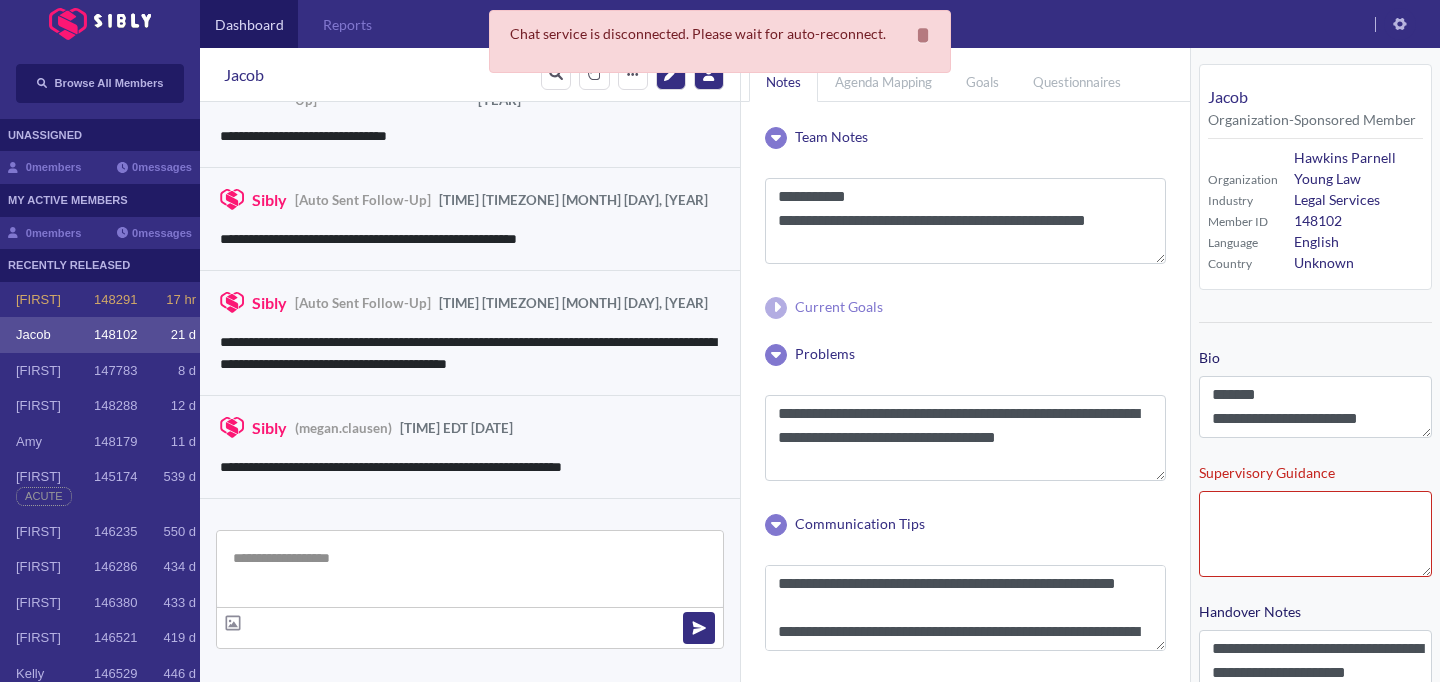 scroll, scrollTop: 3495, scrollLeft: 0, axis: vertical 